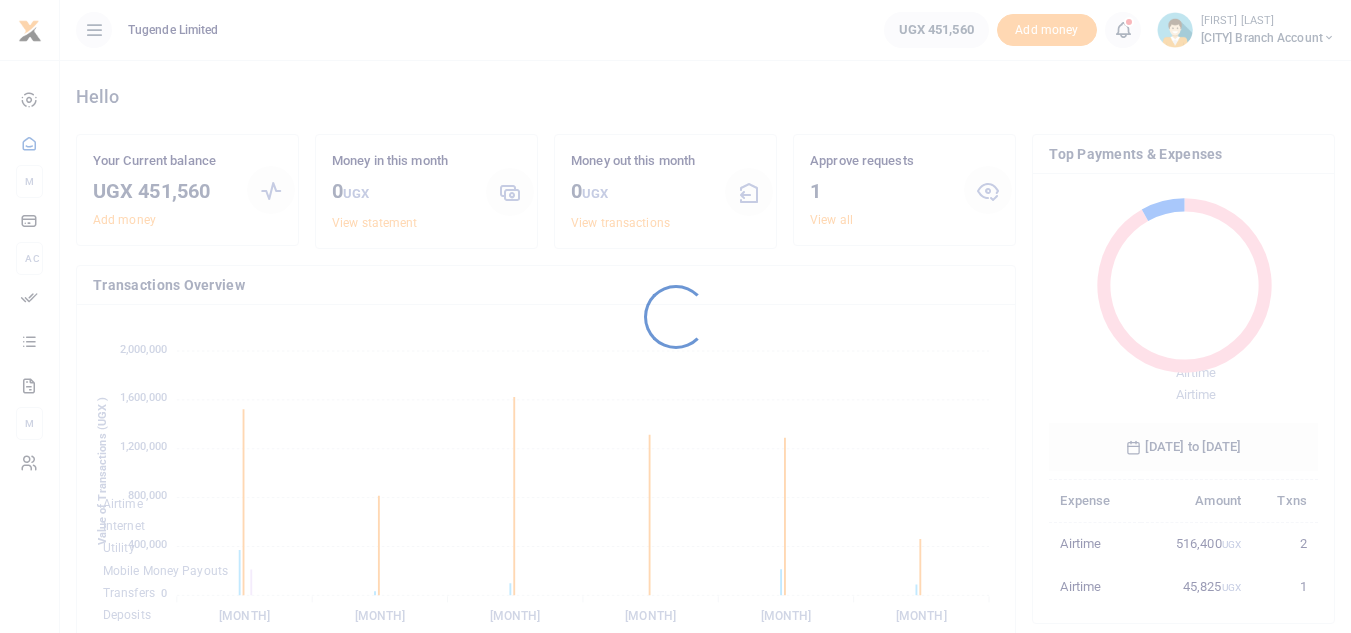 scroll, scrollTop: 0, scrollLeft: 0, axis: both 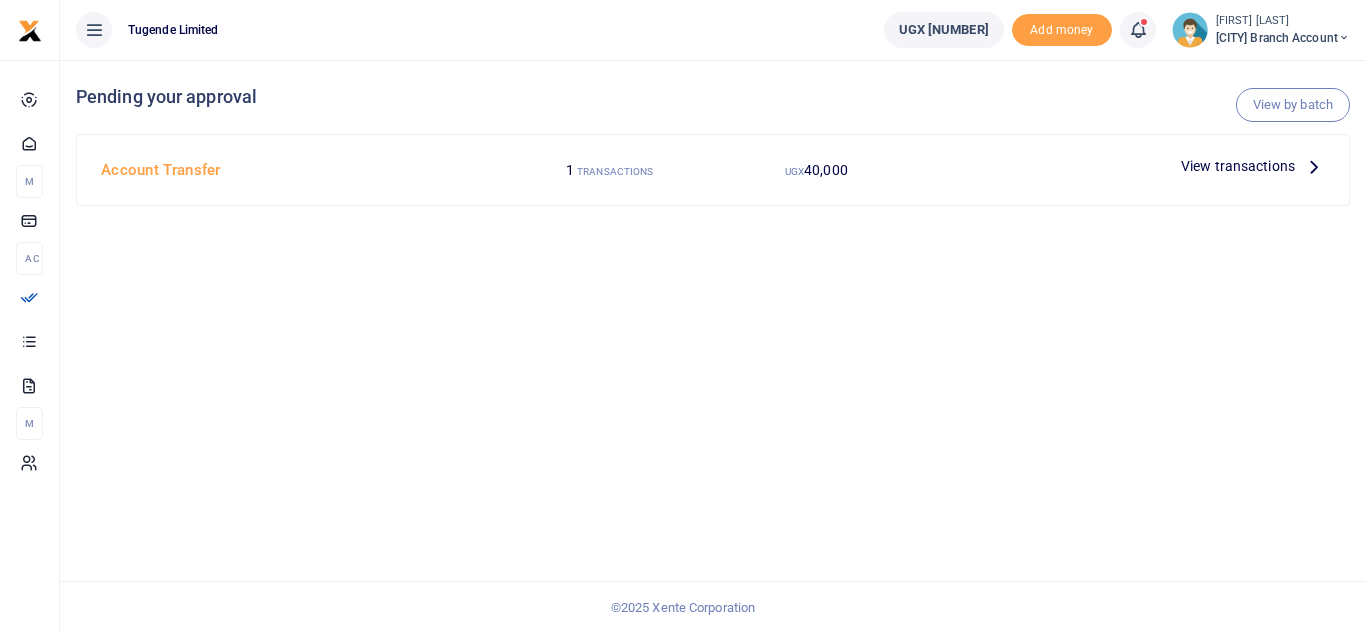 click at bounding box center (1314, 166) 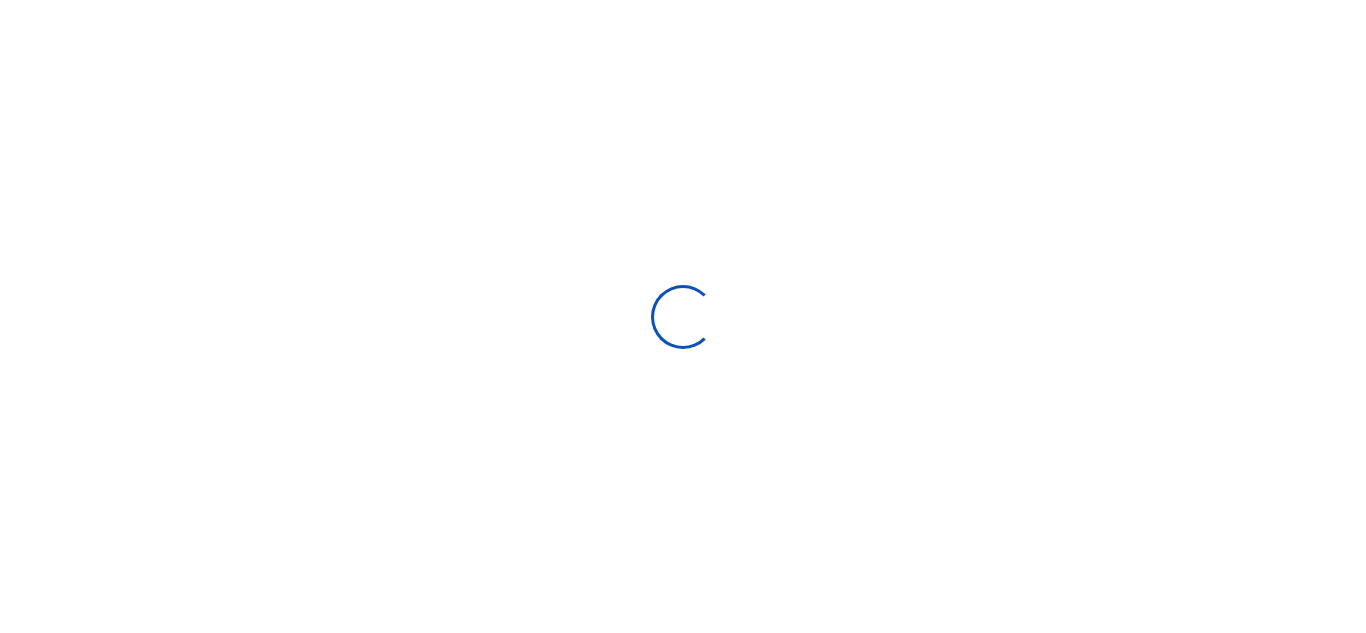 scroll, scrollTop: 0, scrollLeft: 0, axis: both 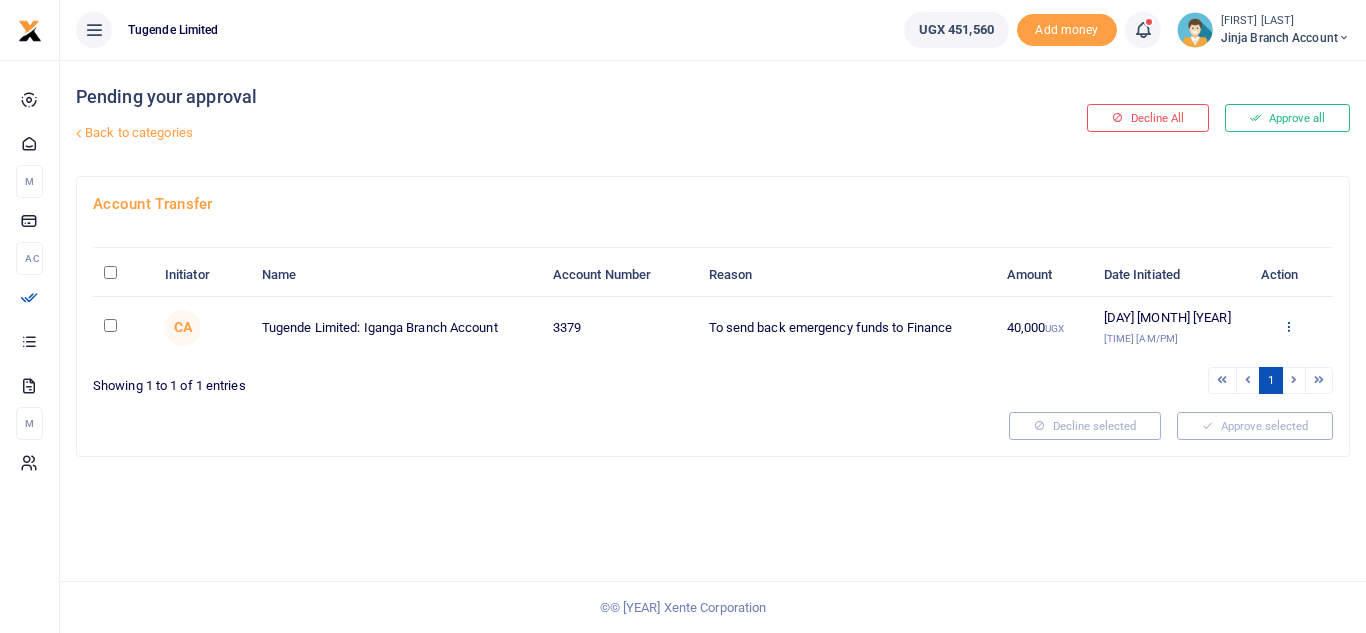 click at bounding box center (1288, 326) 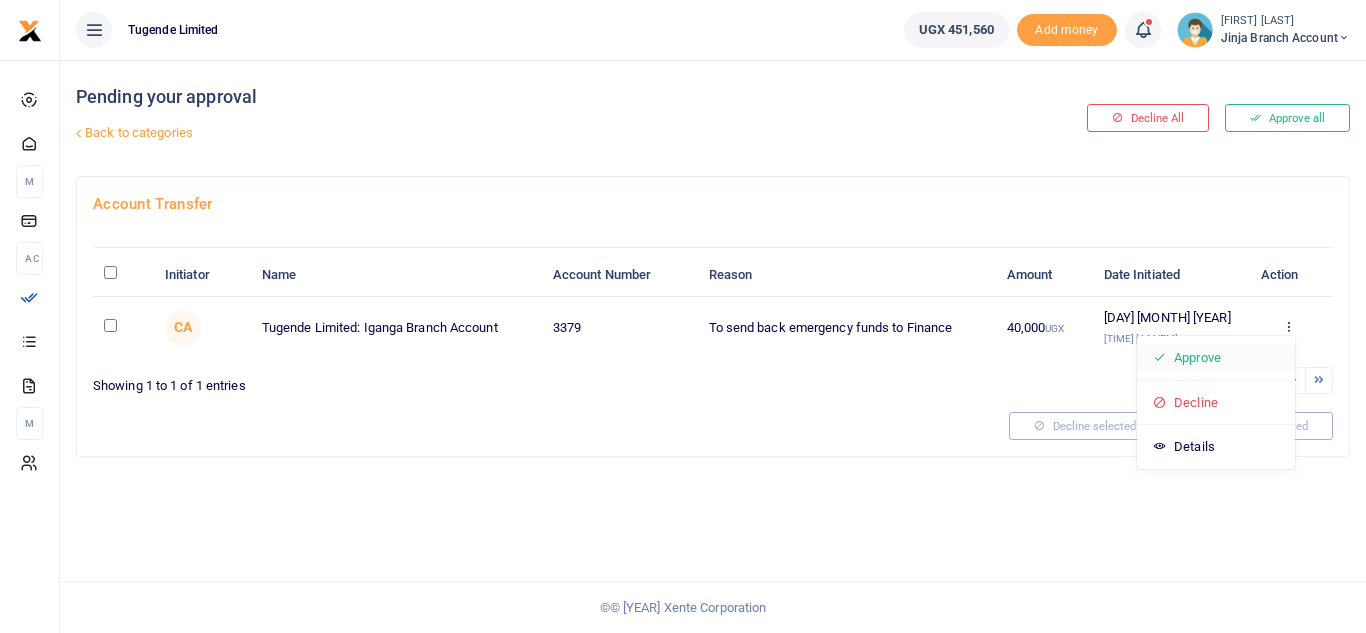 click on "Approve" at bounding box center (1216, 358) 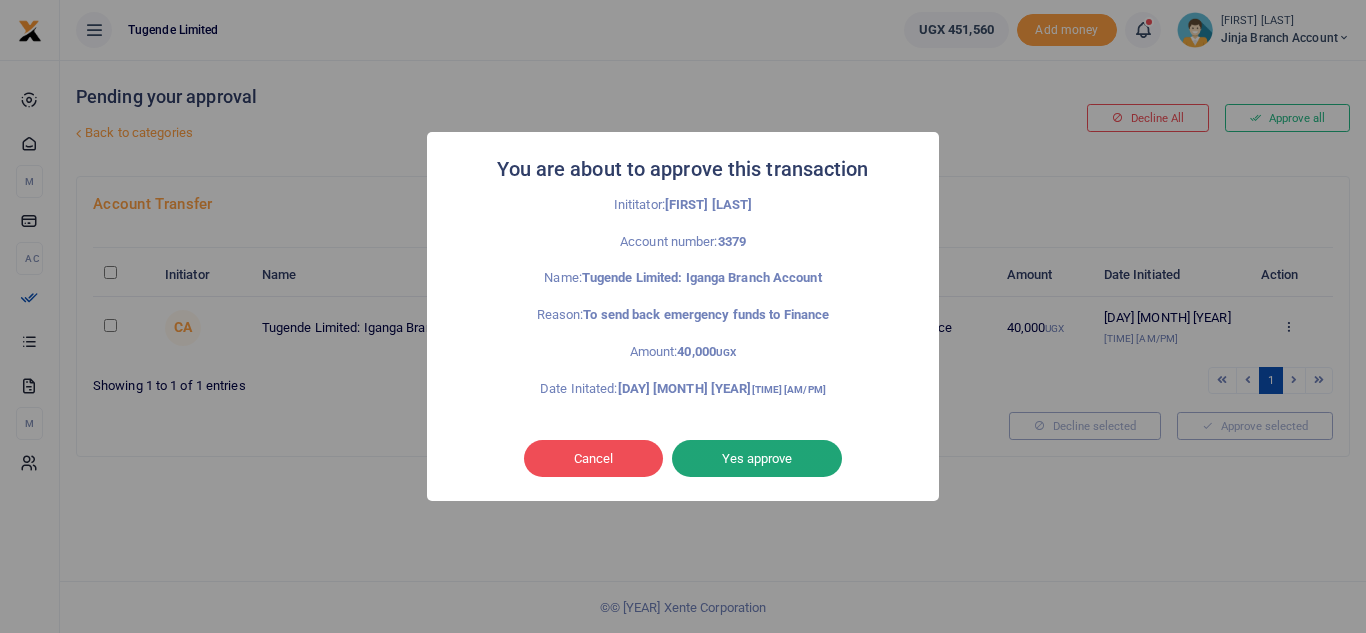 click on "Yes approve" at bounding box center [757, 459] 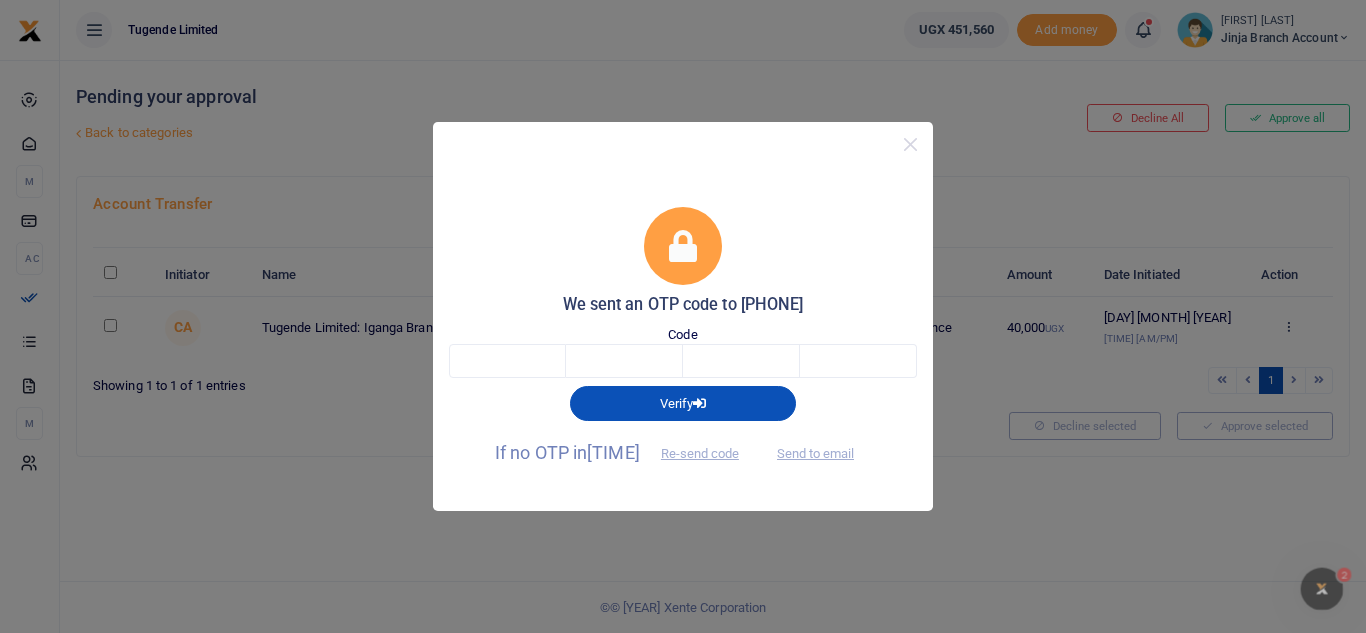 scroll, scrollTop: 0, scrollLeft: 0, axis: both 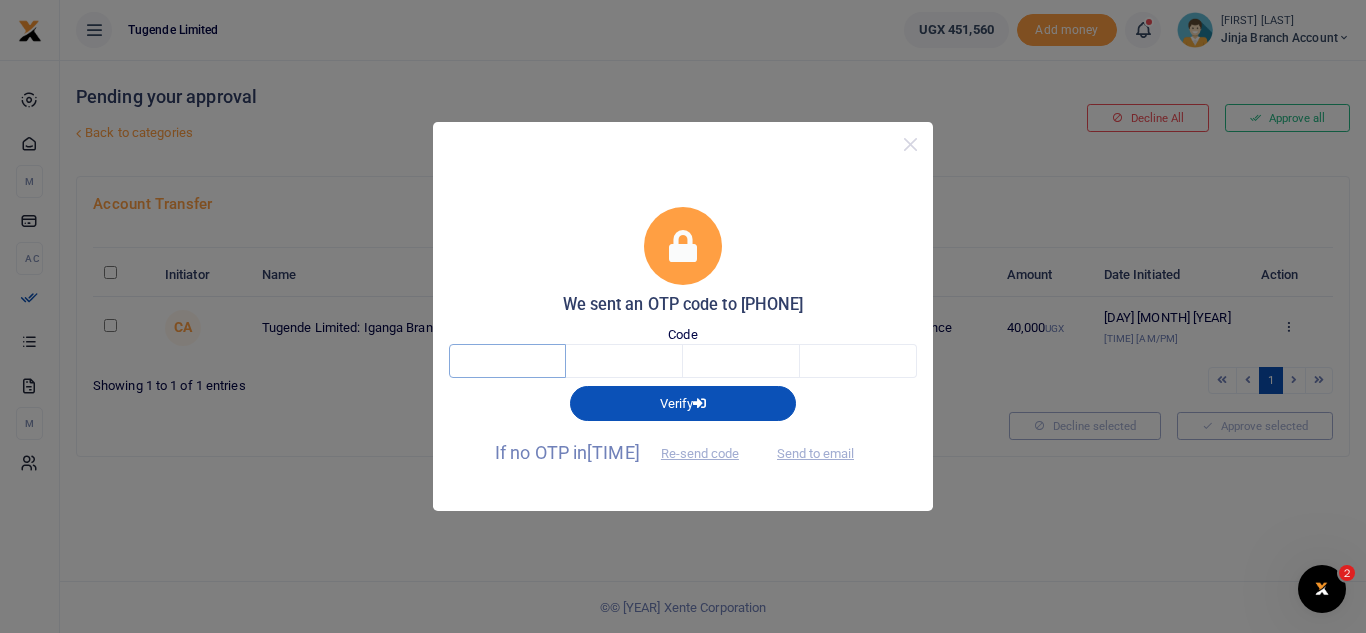 click at bounding box center [507, 361] 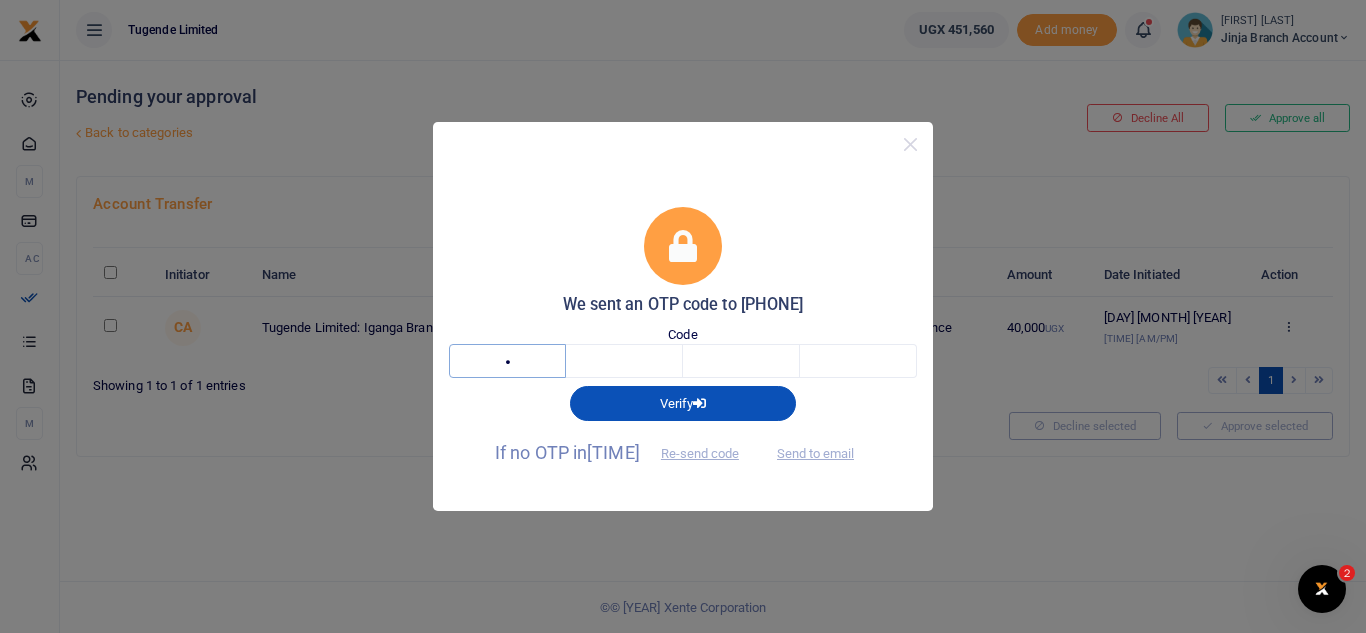 type on "6" 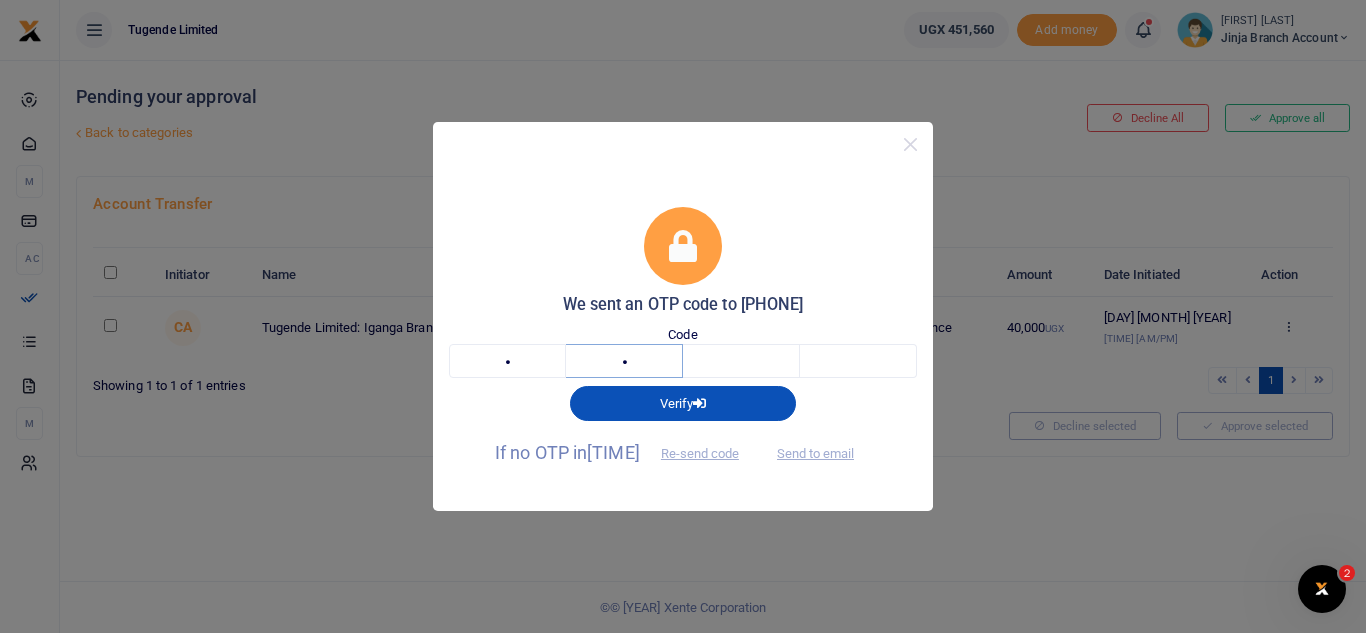 type on "7" 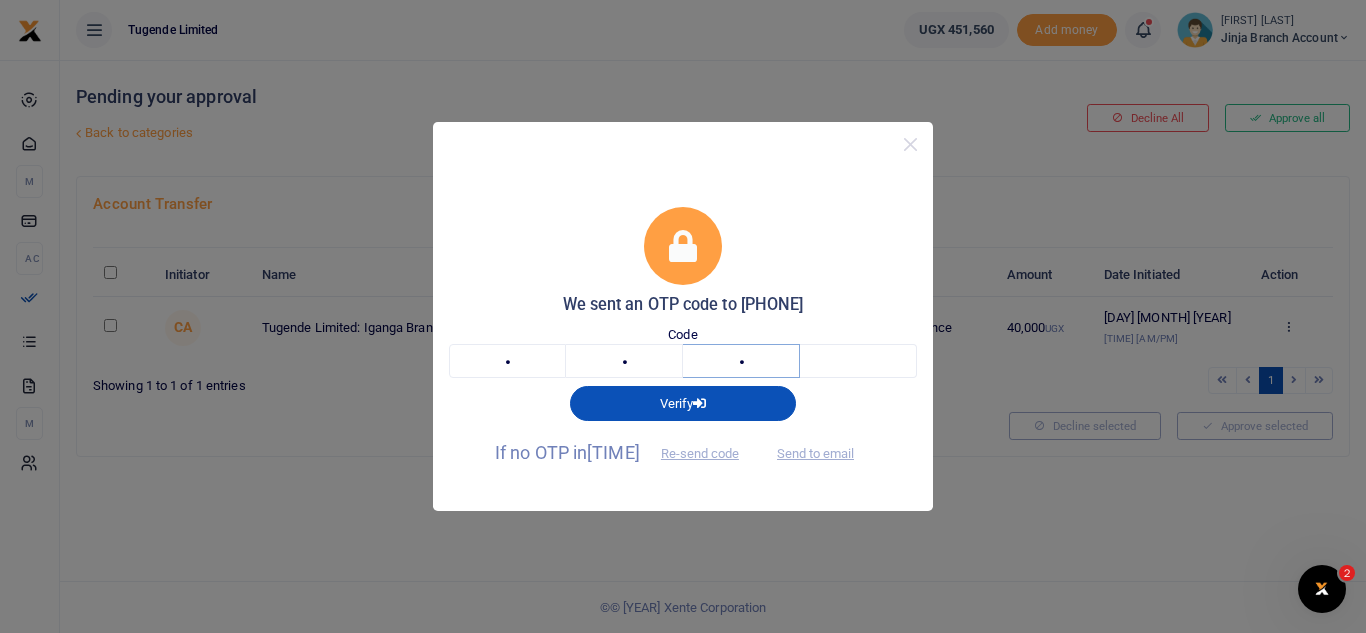 type on "4" 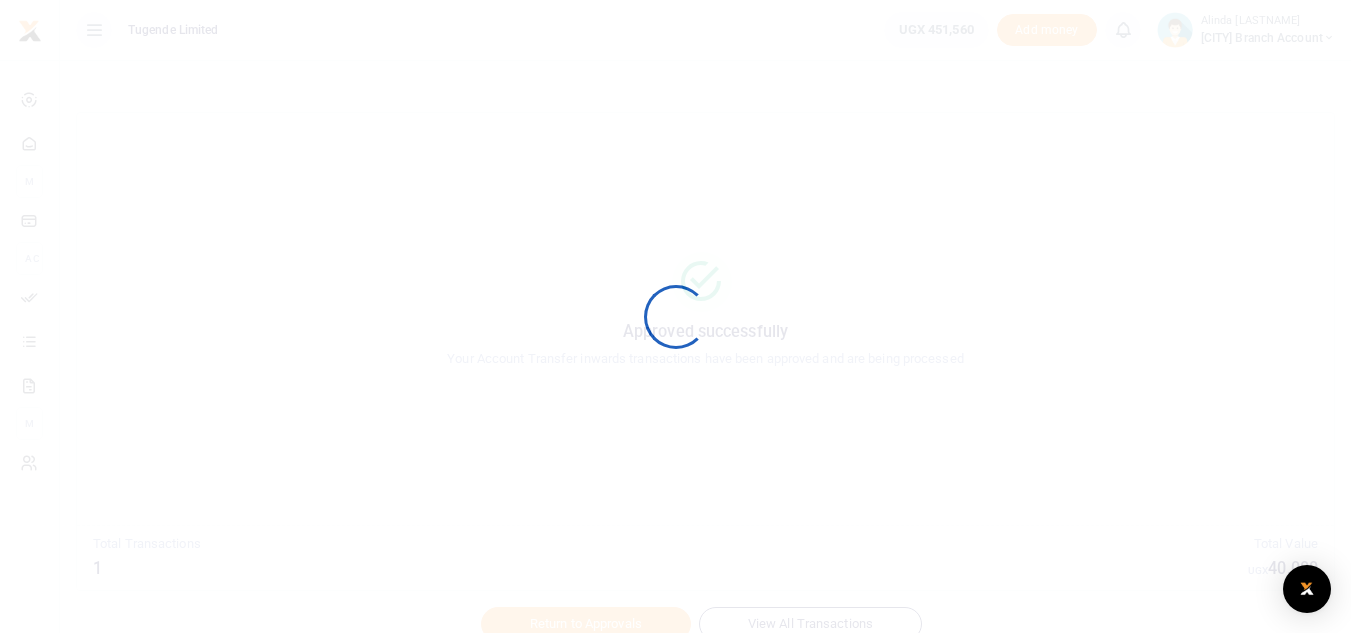 scroll, scrollTop: 0, scrollLeft: 0, axis: both 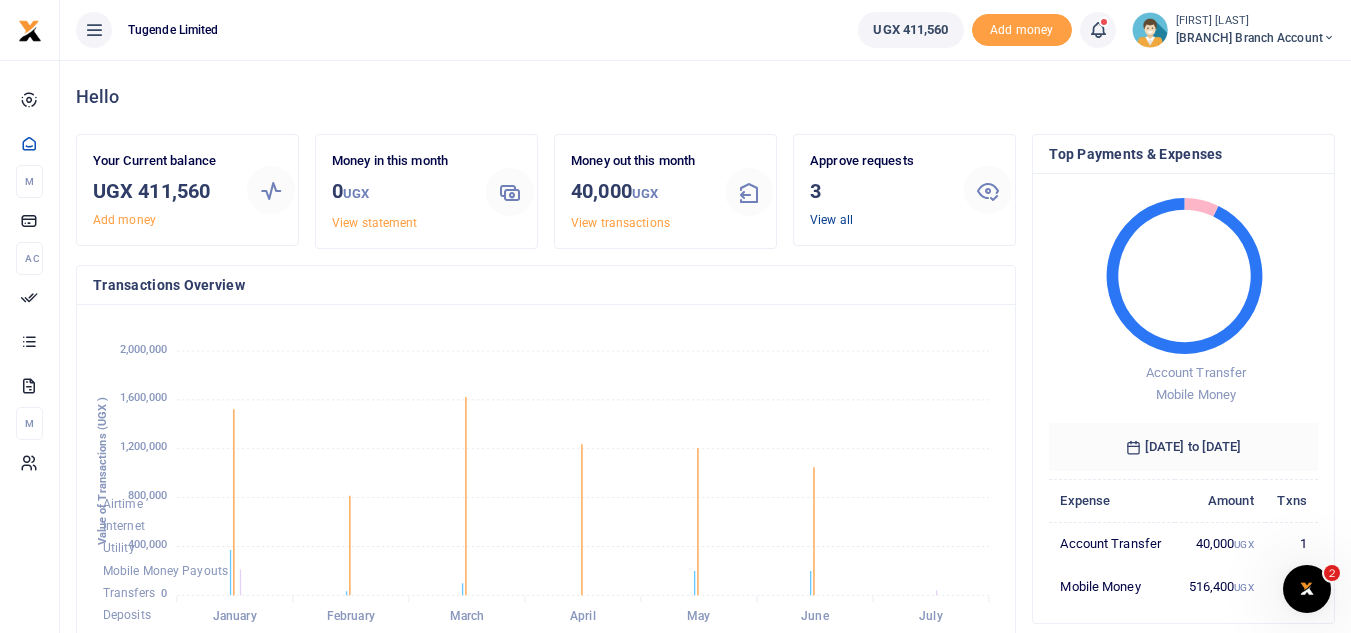 click on "View all" at bounding box center [831, 220] 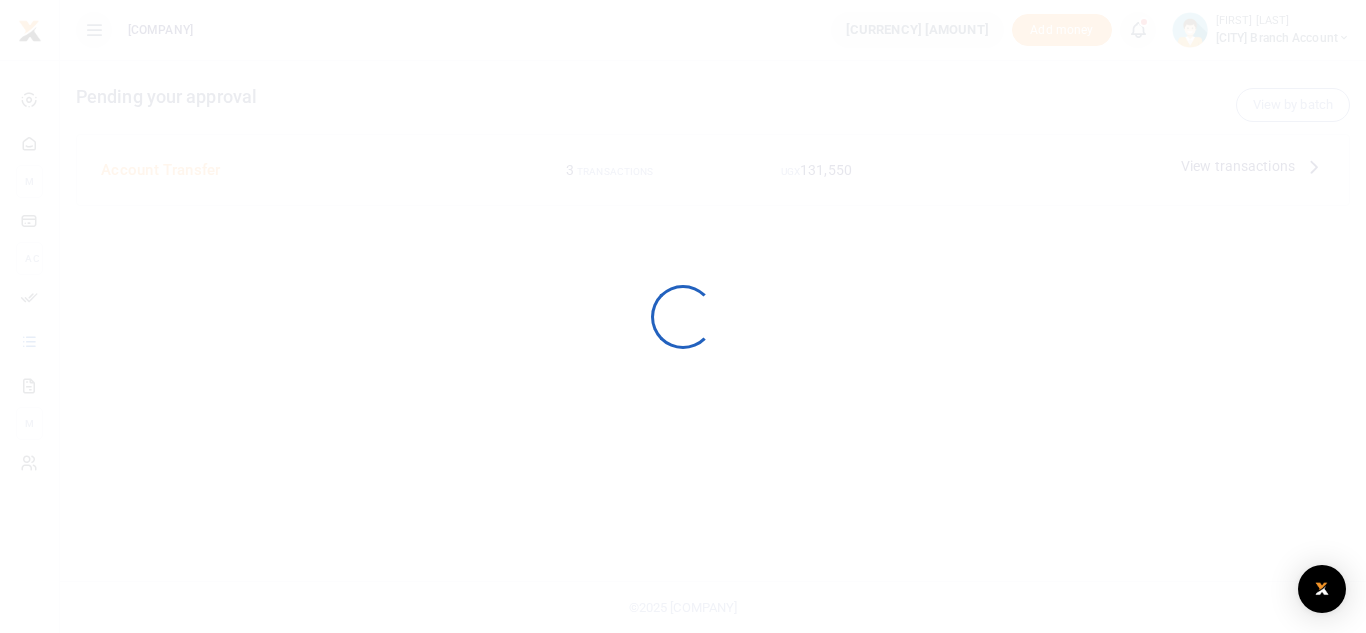 scroll, scrollTop: 0, scrollLeft: 0, axis: both 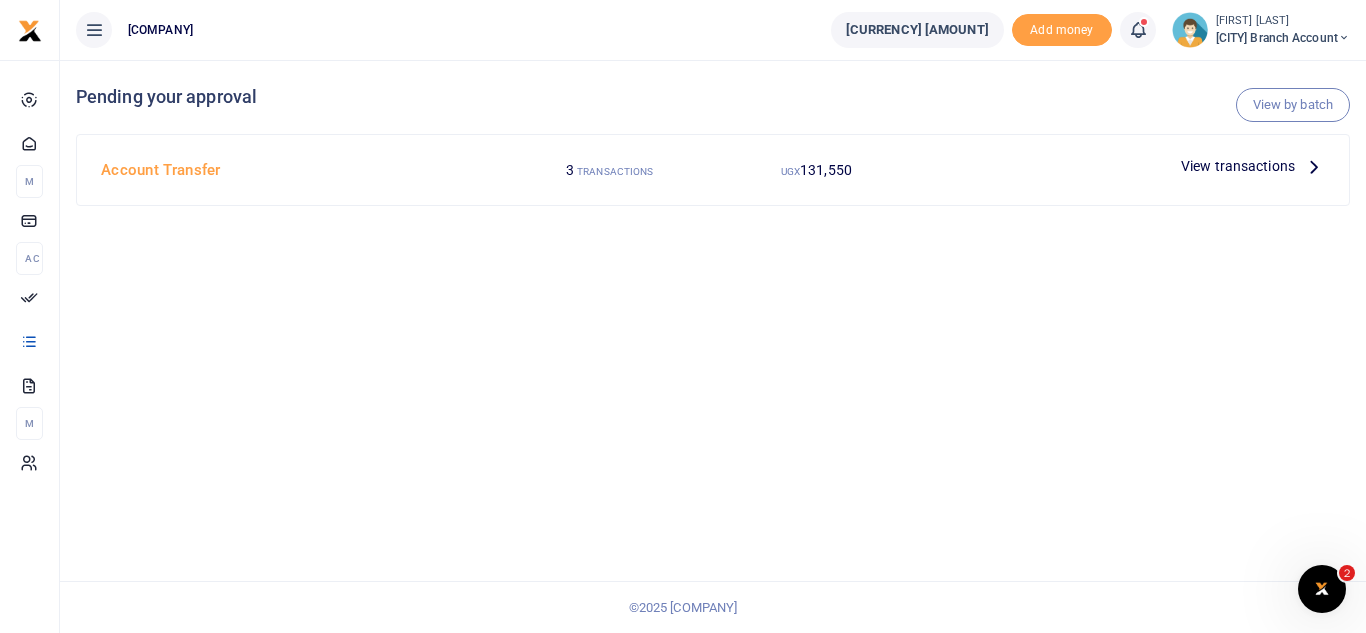 click at bounding box center [1314, 166] 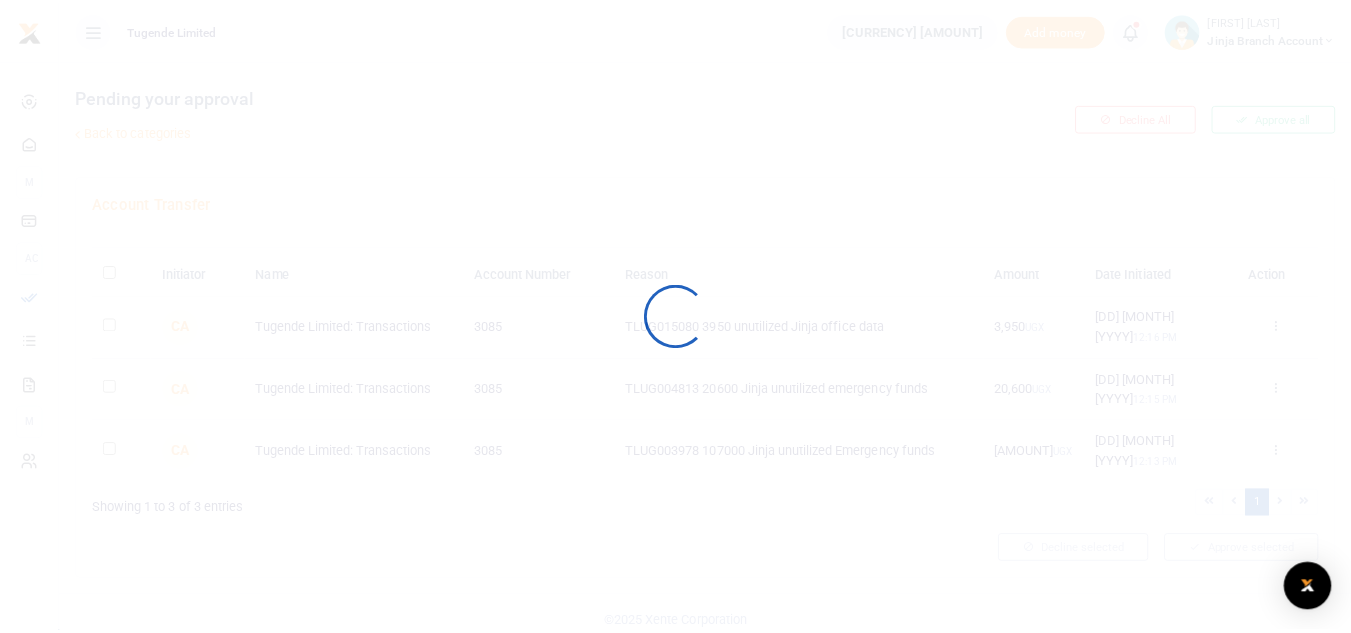 scroll, scrollTop: 0, scrollLeft: 0, axis: both 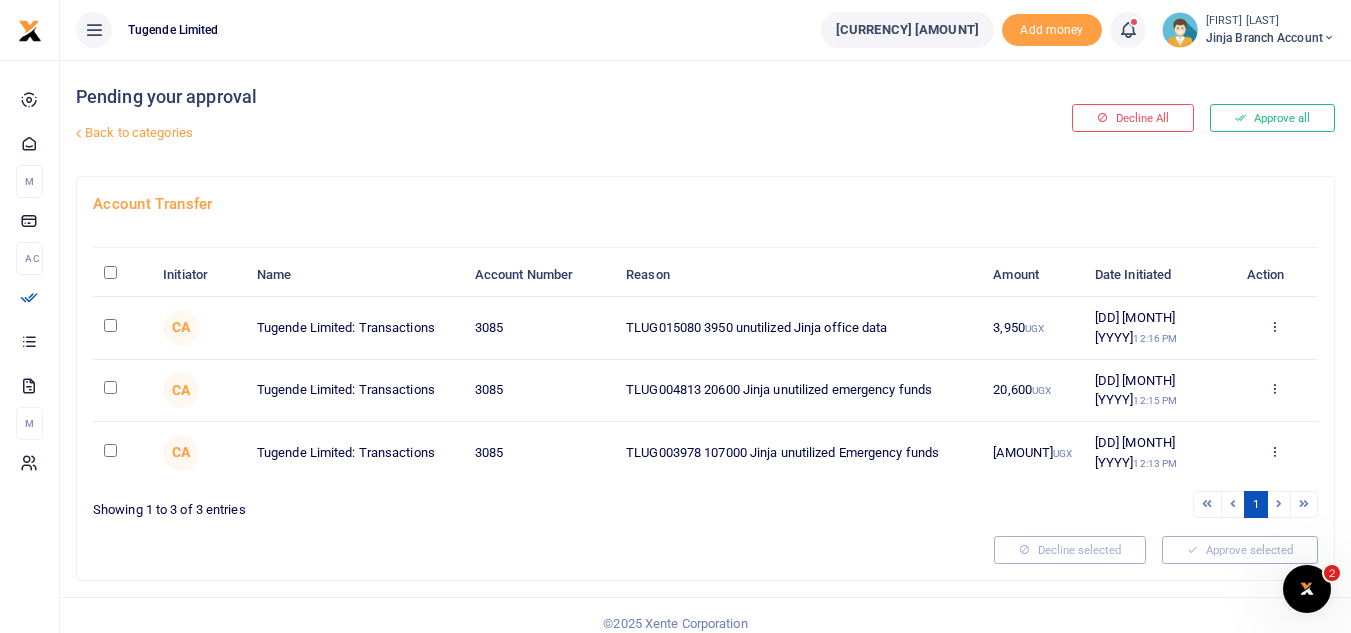 click at bounding box center (122, 275) 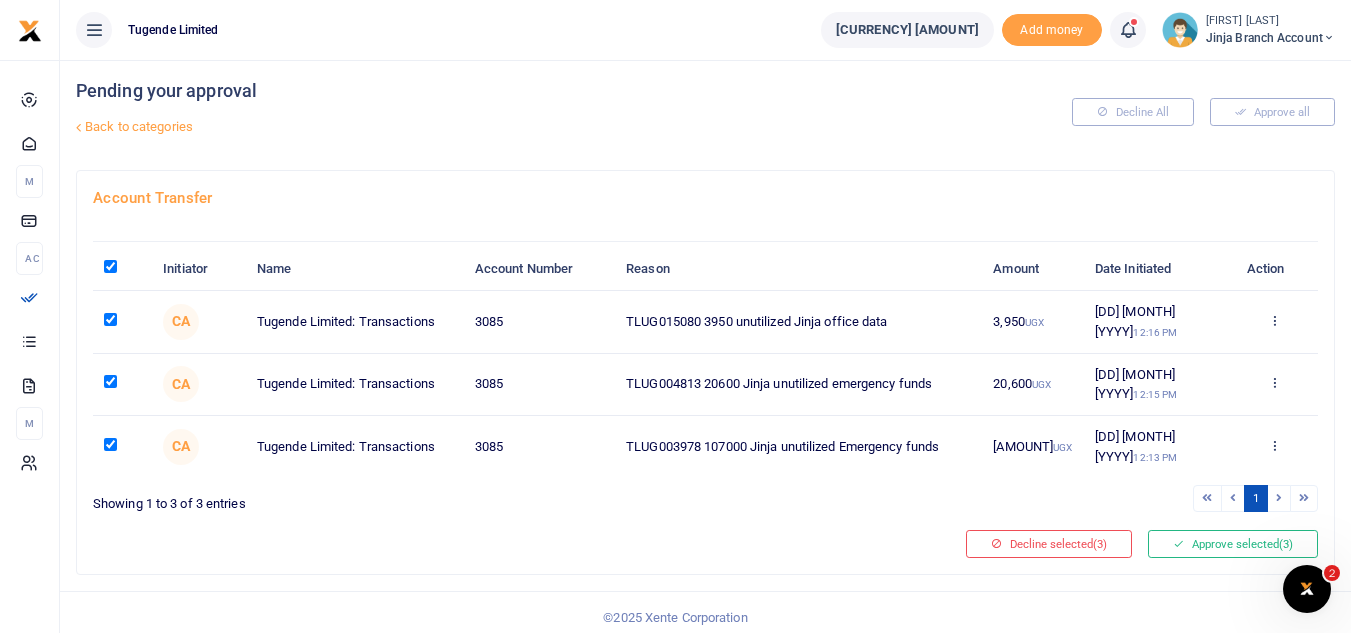 scroll, scrollTop: 7, scrollLeft: 0, axis: vertical 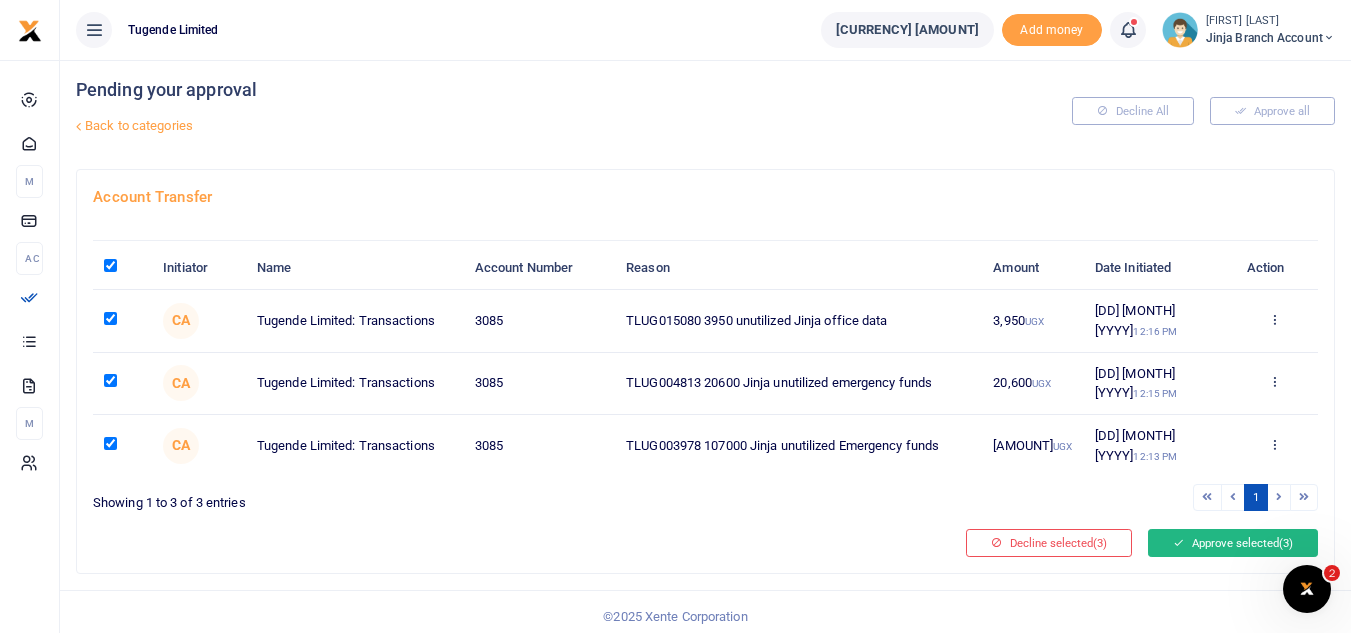 click on "Approve selected  (3)" at bounding box center (1233, 543) 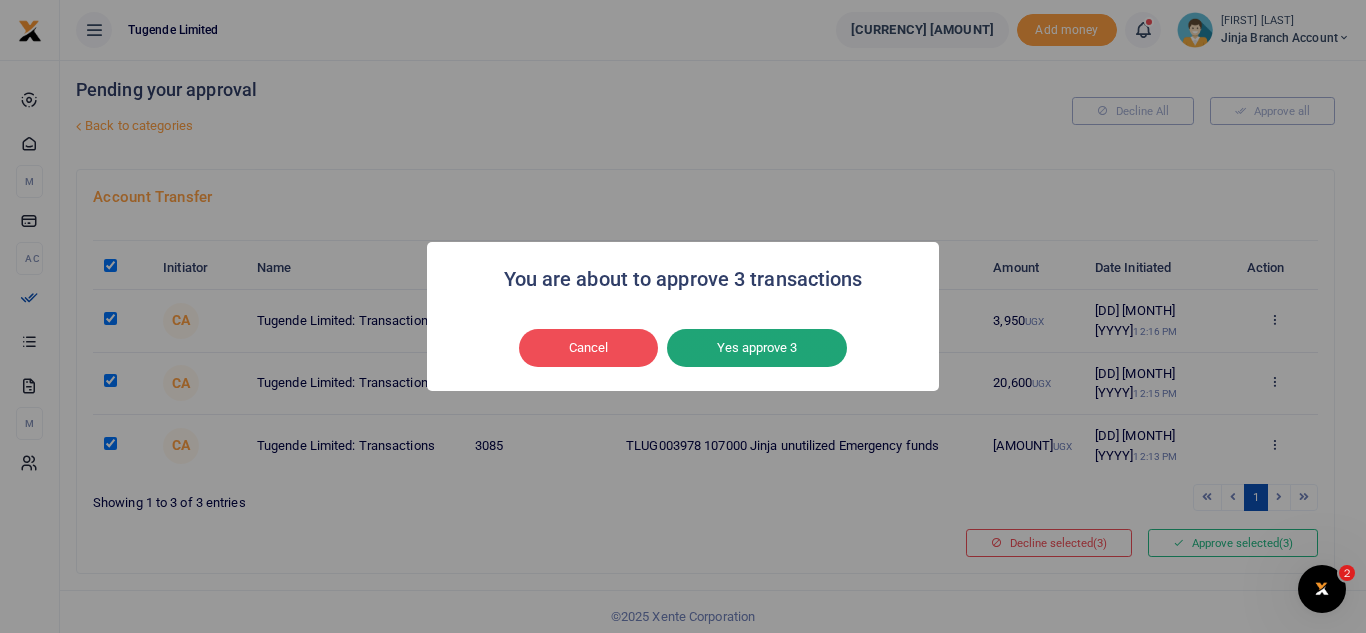 click on "Yes approve 3" at bounding box center (757, 348) 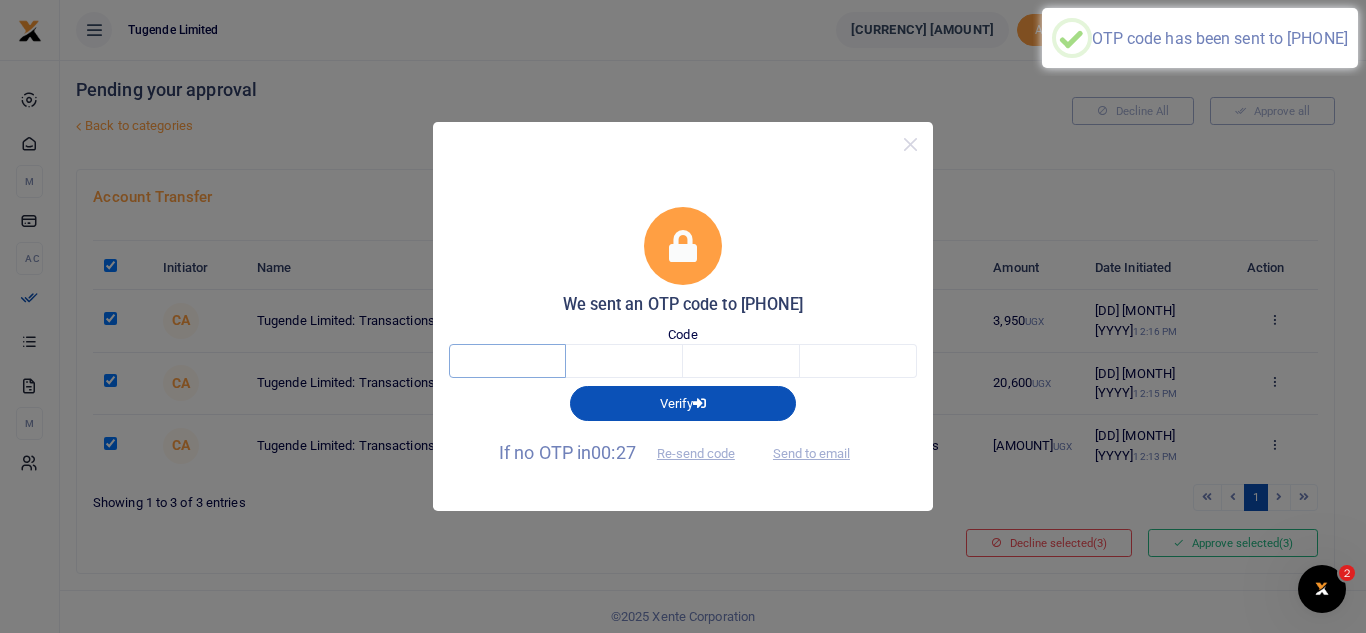 click at bounding box center (507, 361) 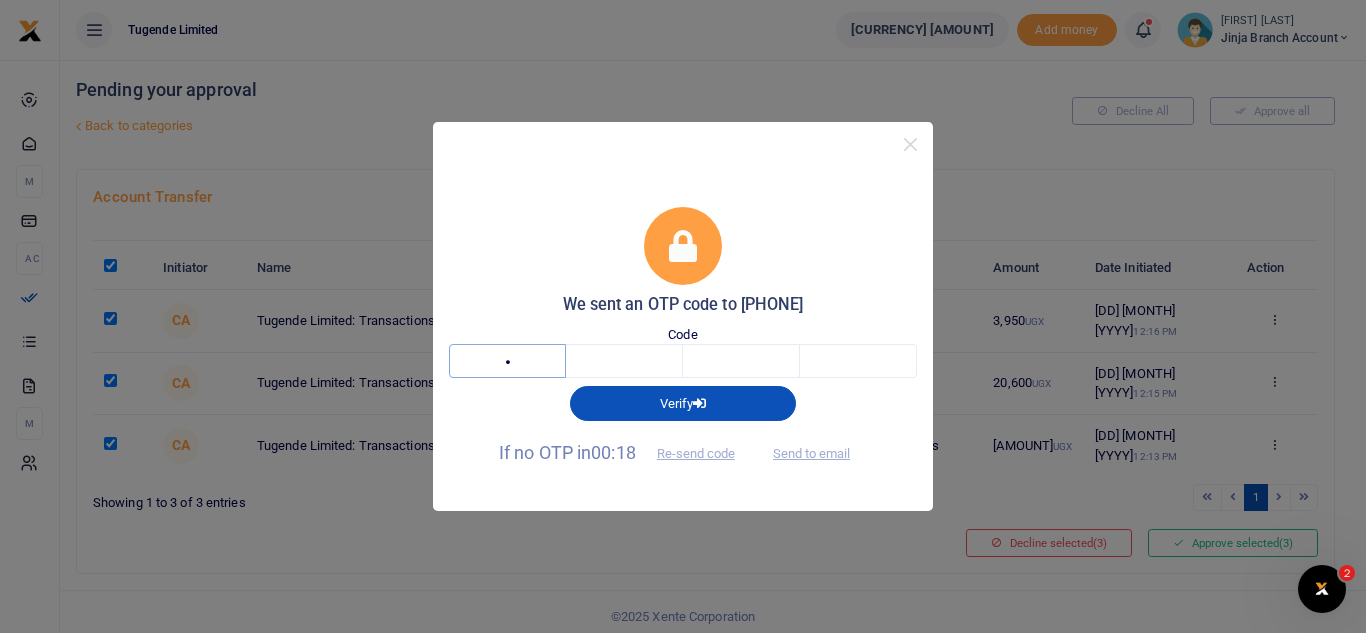 type on "7" 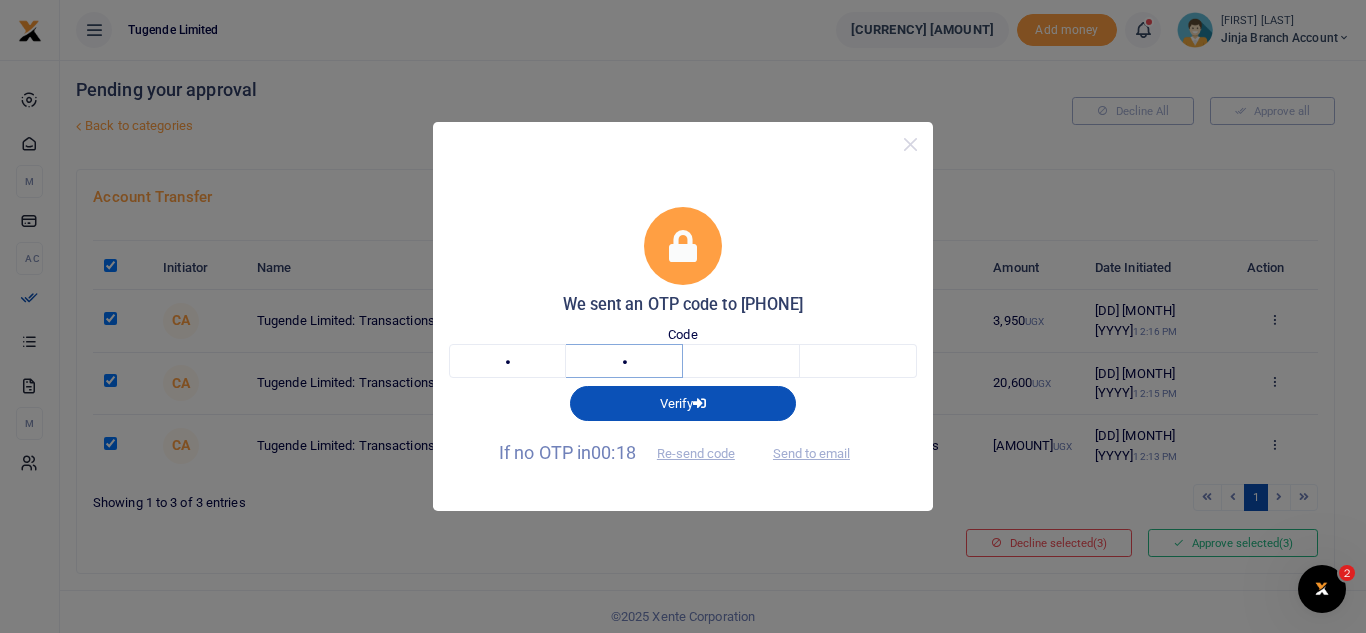 type on "8" 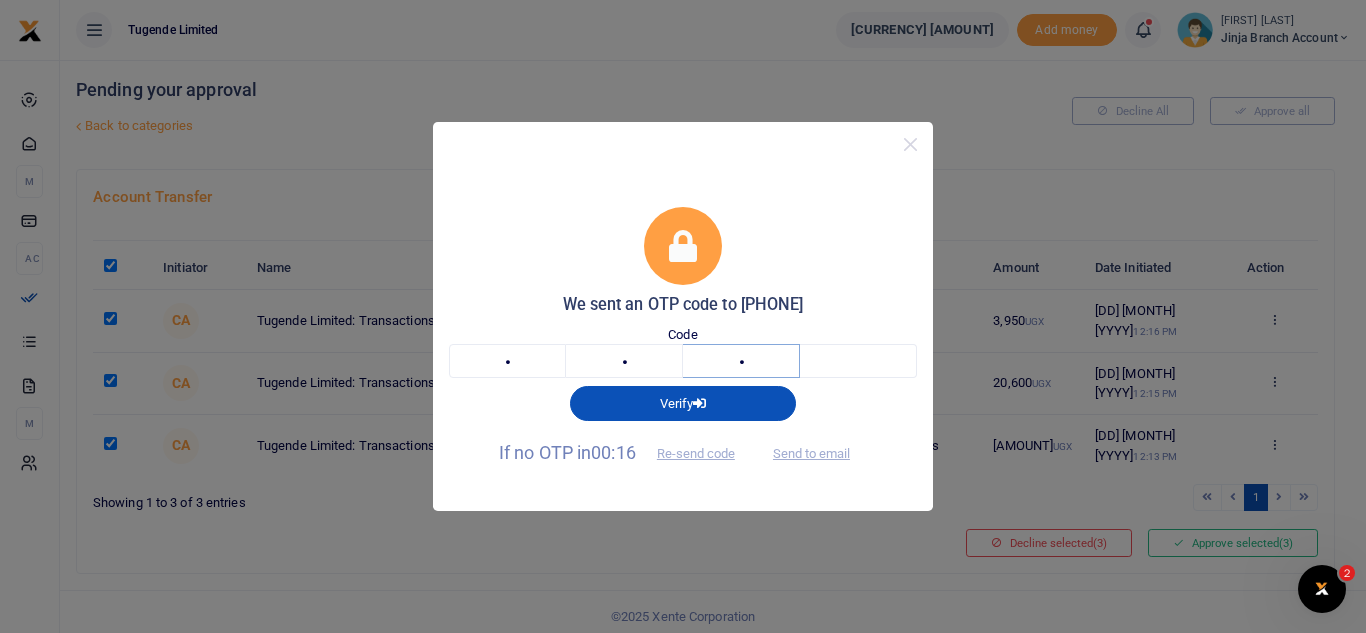 type on "9" 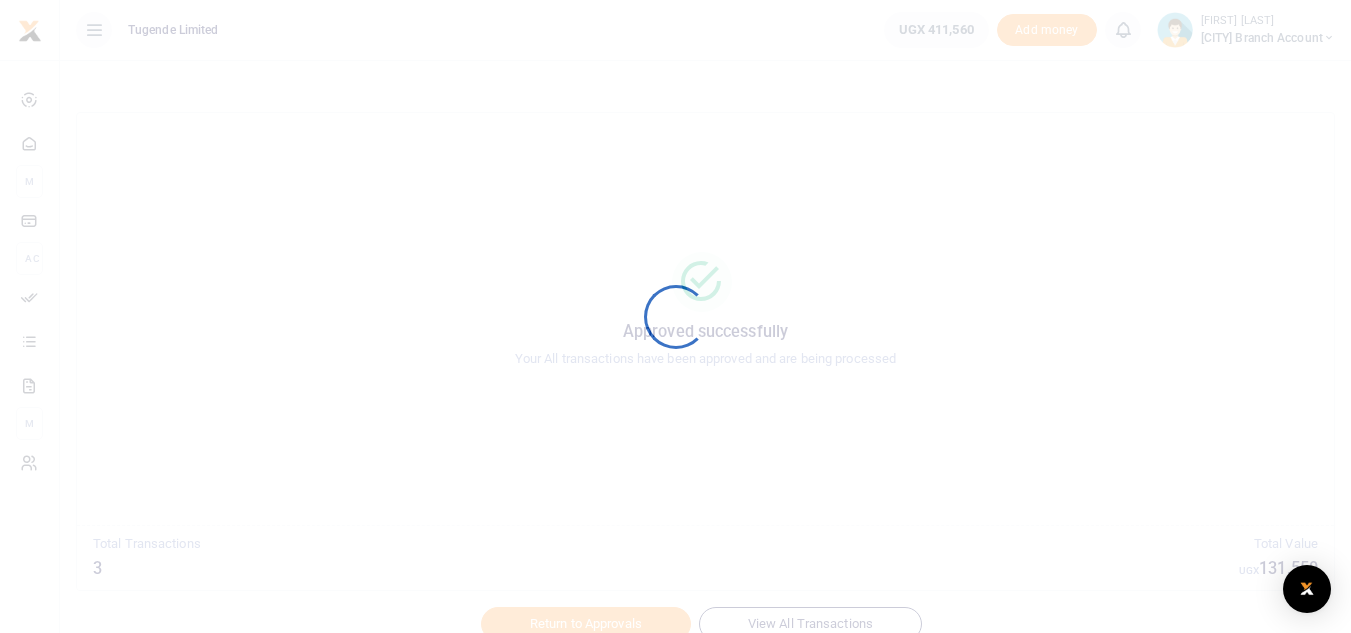 scroll, scrollTop: 0, scrollLeft: 0, axis: both 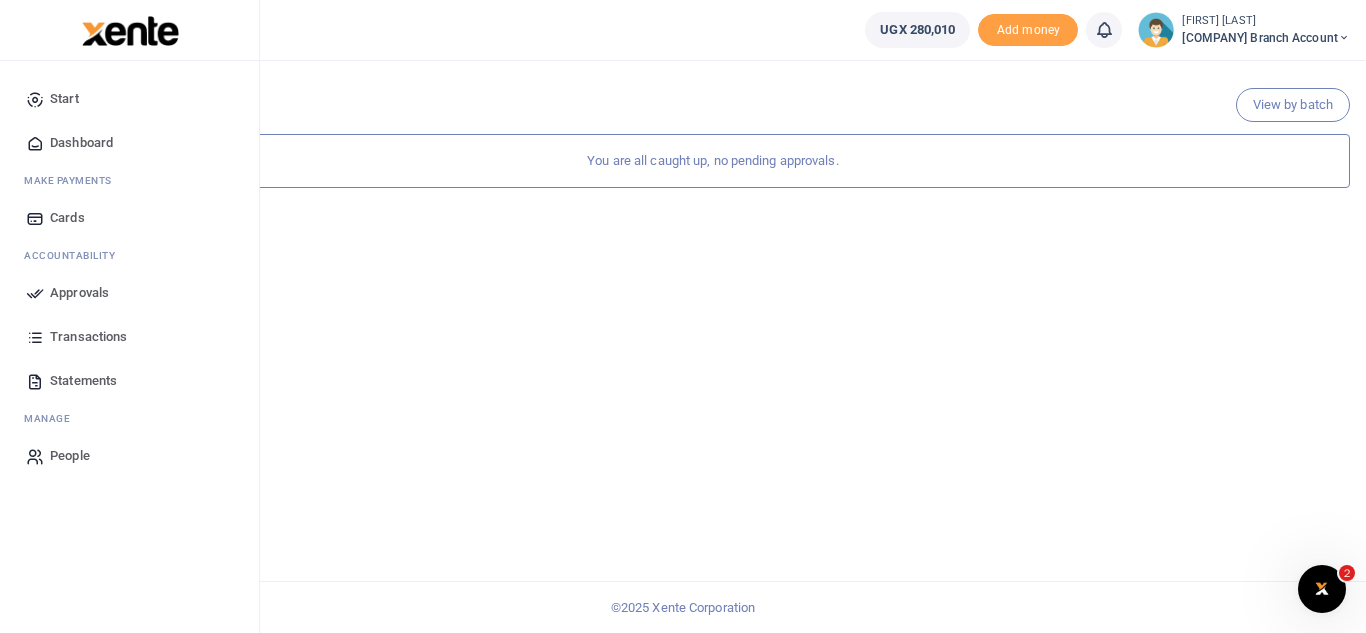 click on "Transactions" at bounding box center (88, 337) 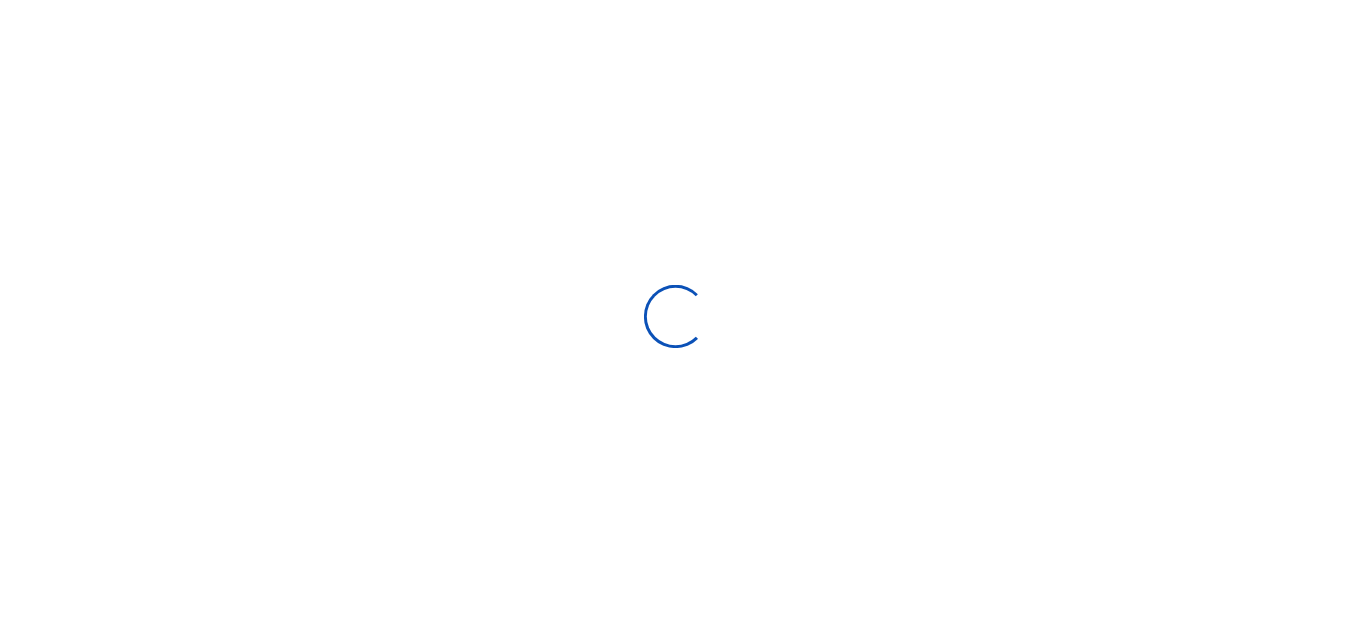 scroll, scrollTop: 0, scrollLeft: 0, axis: both 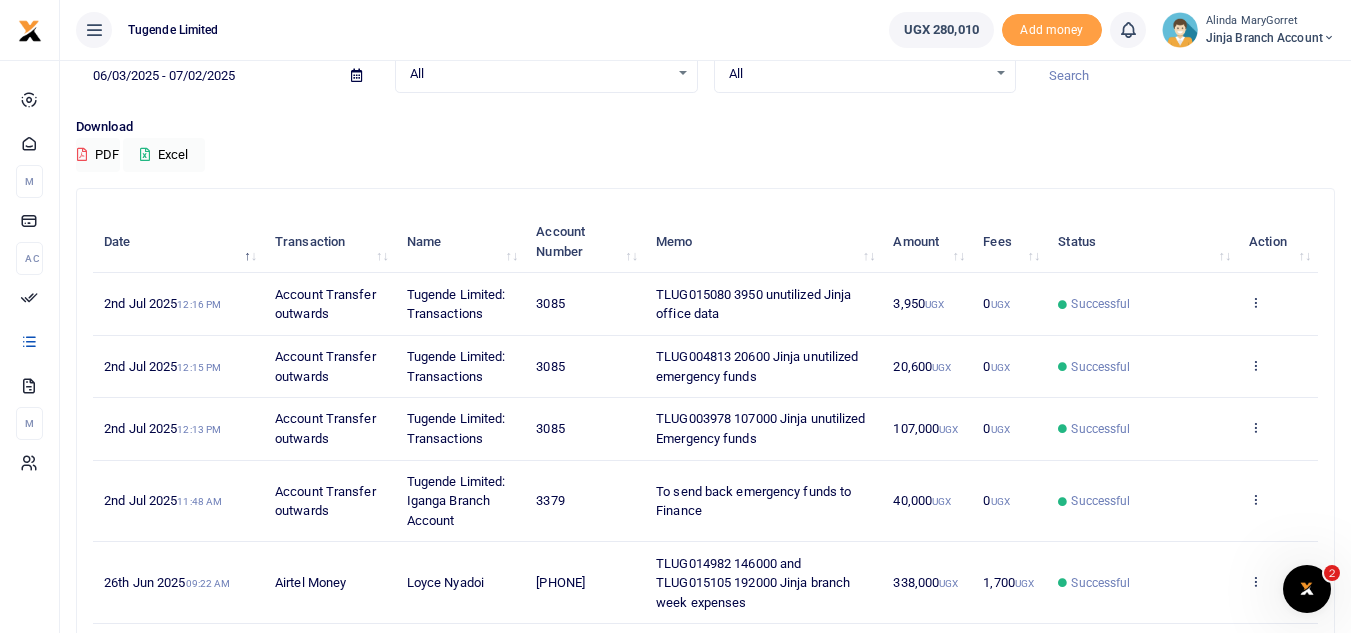 click at bounding box center (1329, 38) 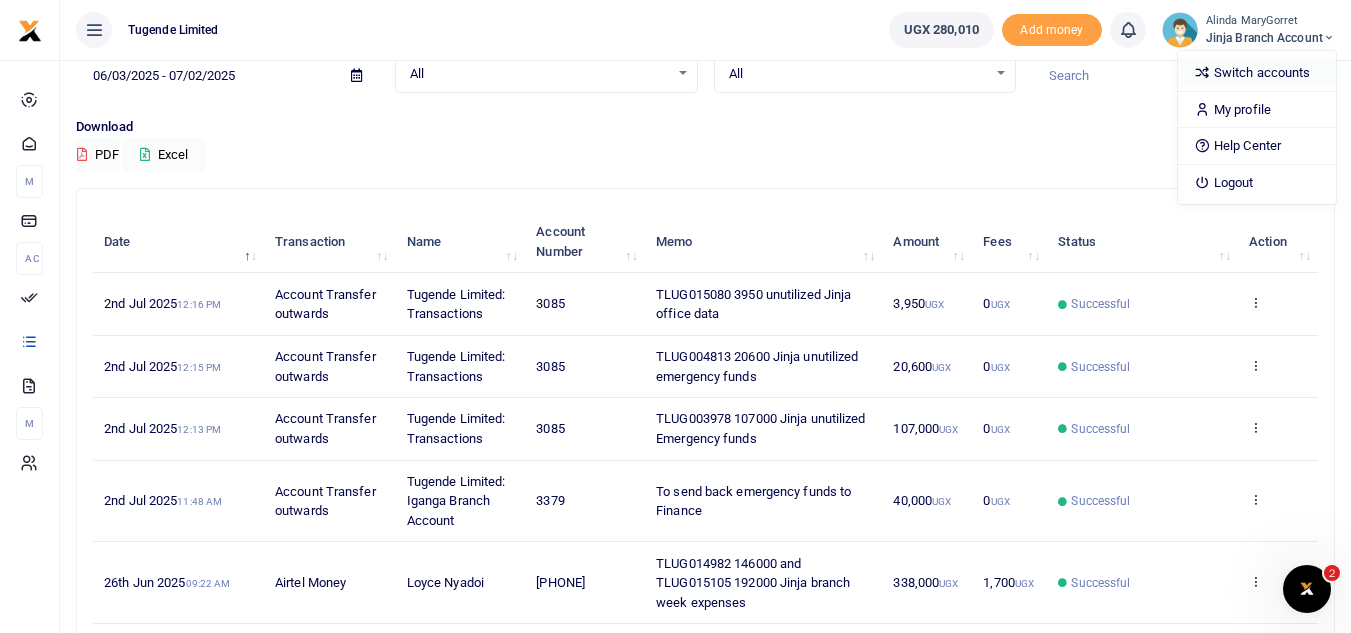 click on "Switch accounts" at bounding box center (1257, 73) 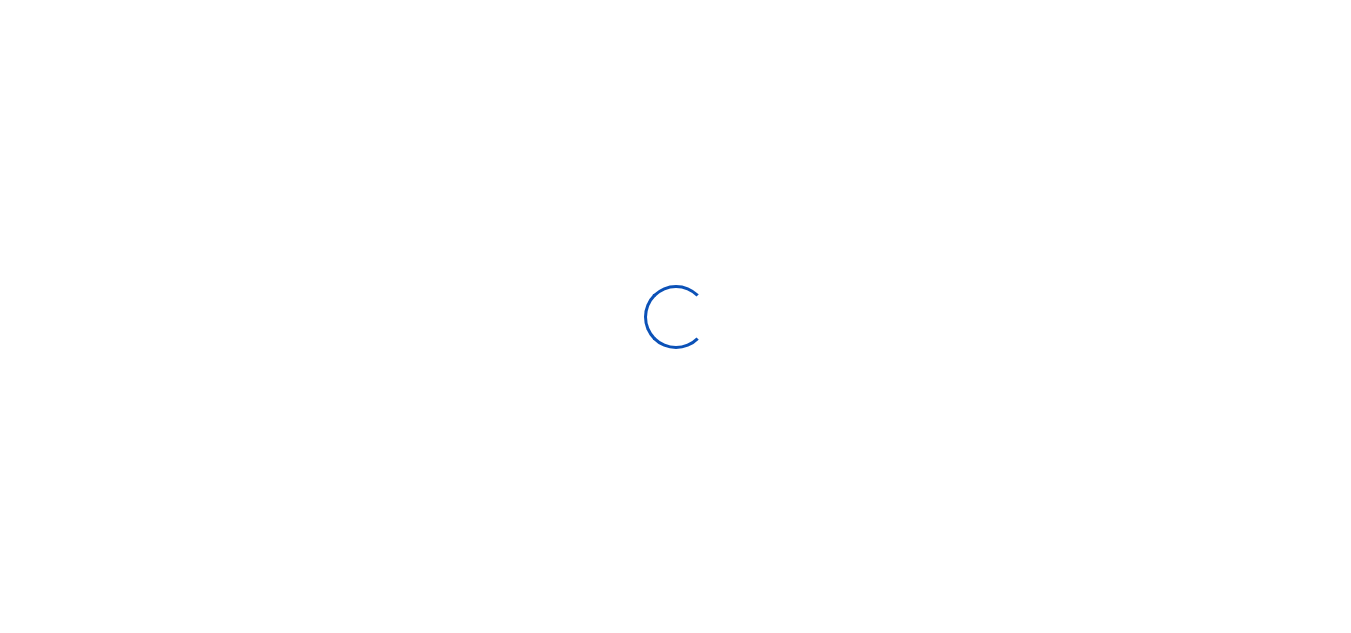 scroll, scrollTop: 0, scrollLeft: 0, axis: both 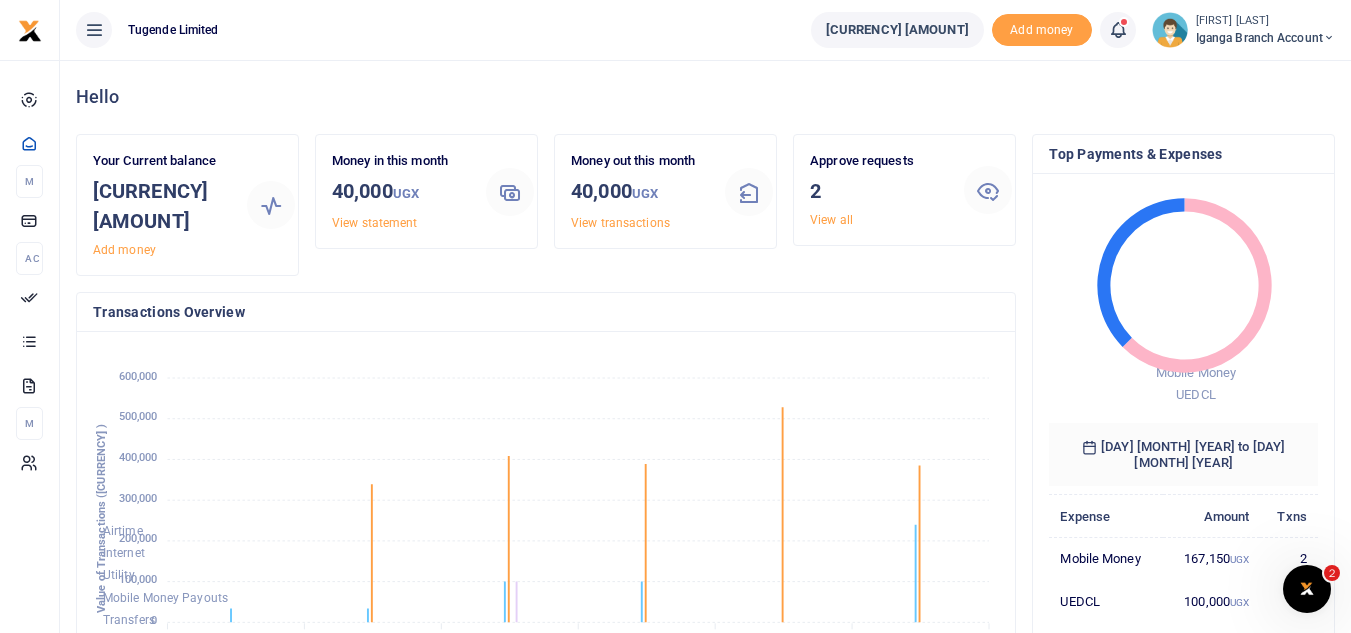 click on "Approve requests
2
View all" at bounding box center (162, 205) 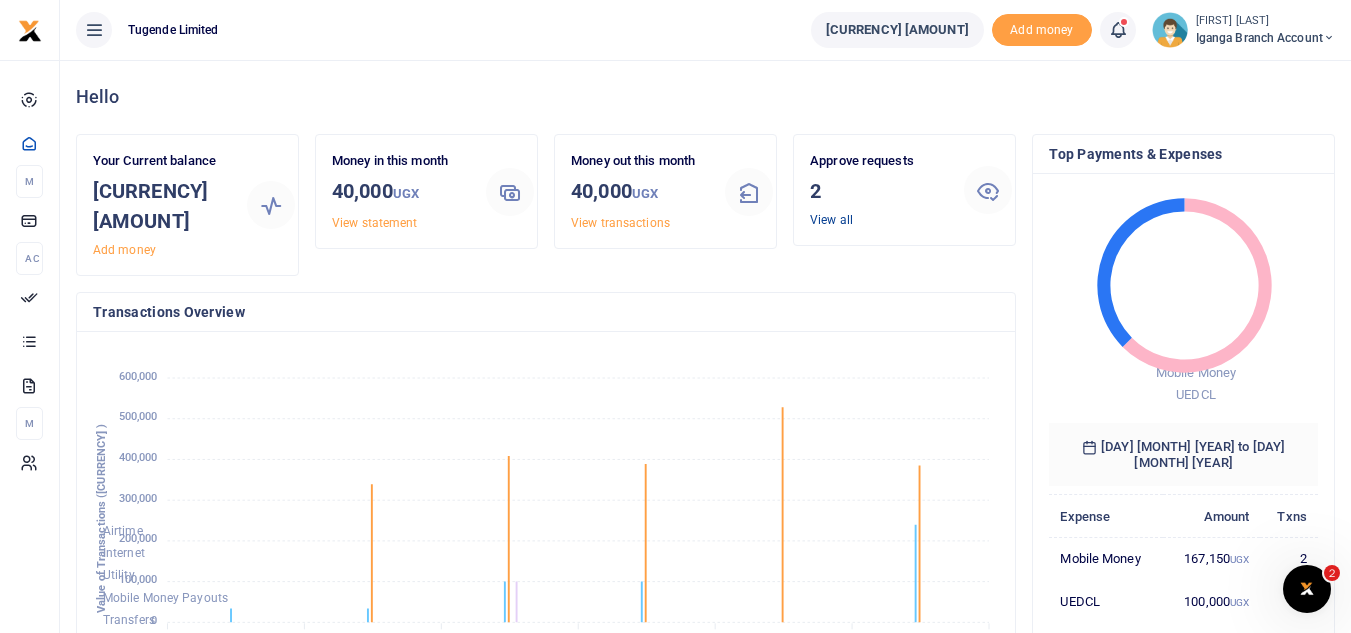 click on "View all" at bounding box center [831, 220] 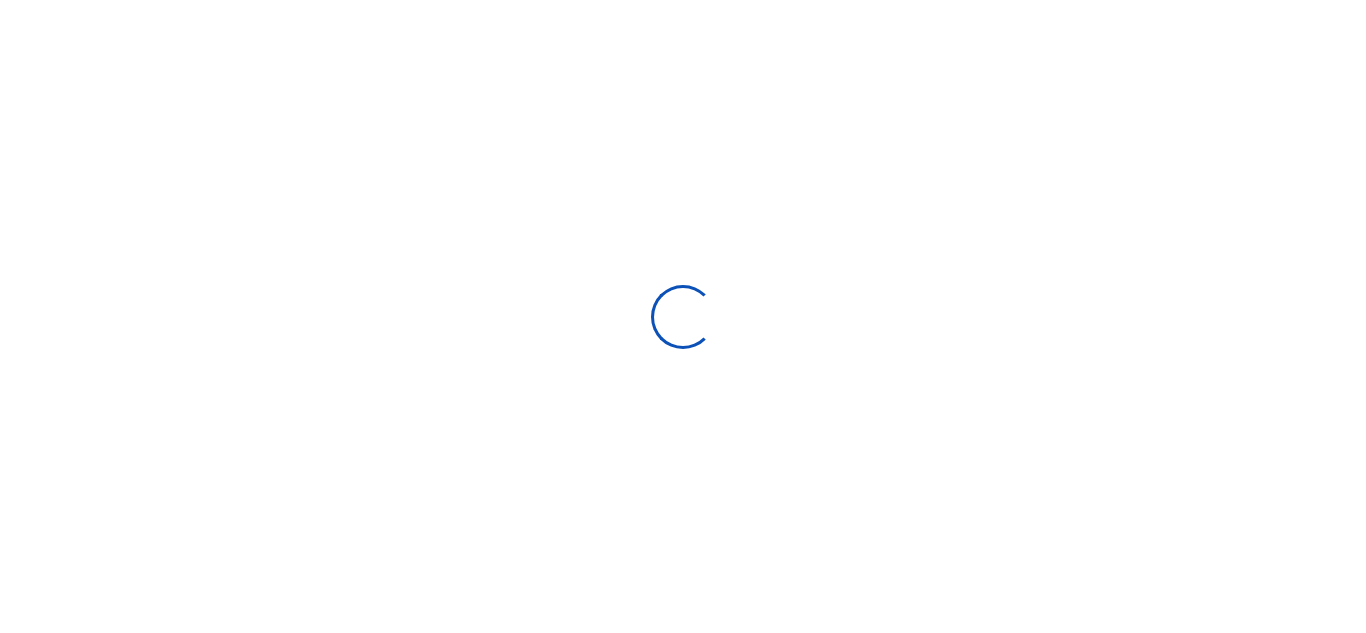 scroll, scrollTop: 0, scrollLeft: 0, axis: both 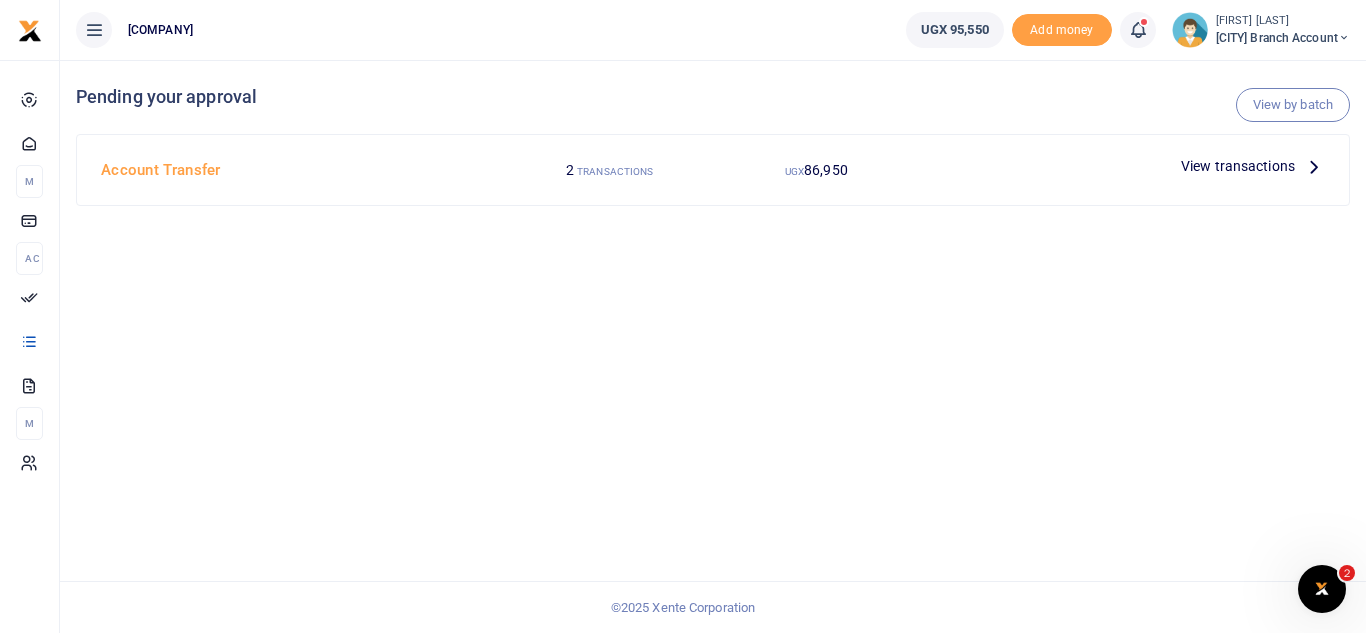 click at bounding box center (1314, 166) 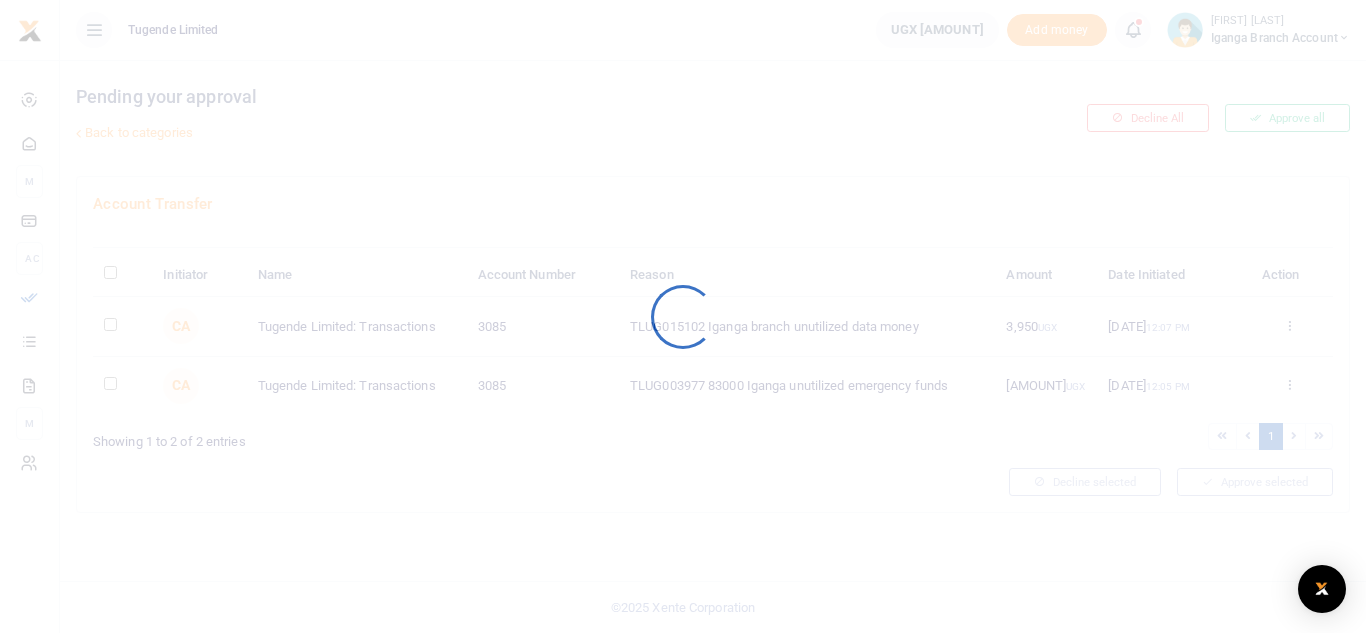 scroll, scrollTop: 0, scrollLeft: 0, axis: both 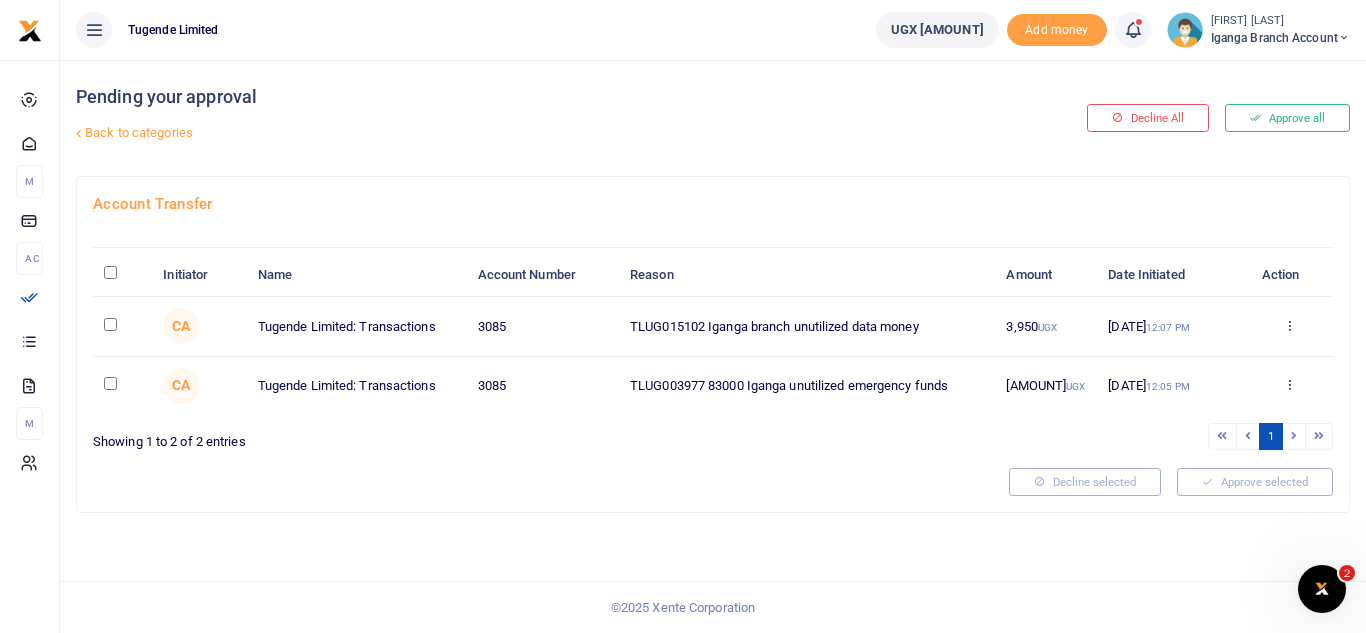 click at bounding box center (122, 275) 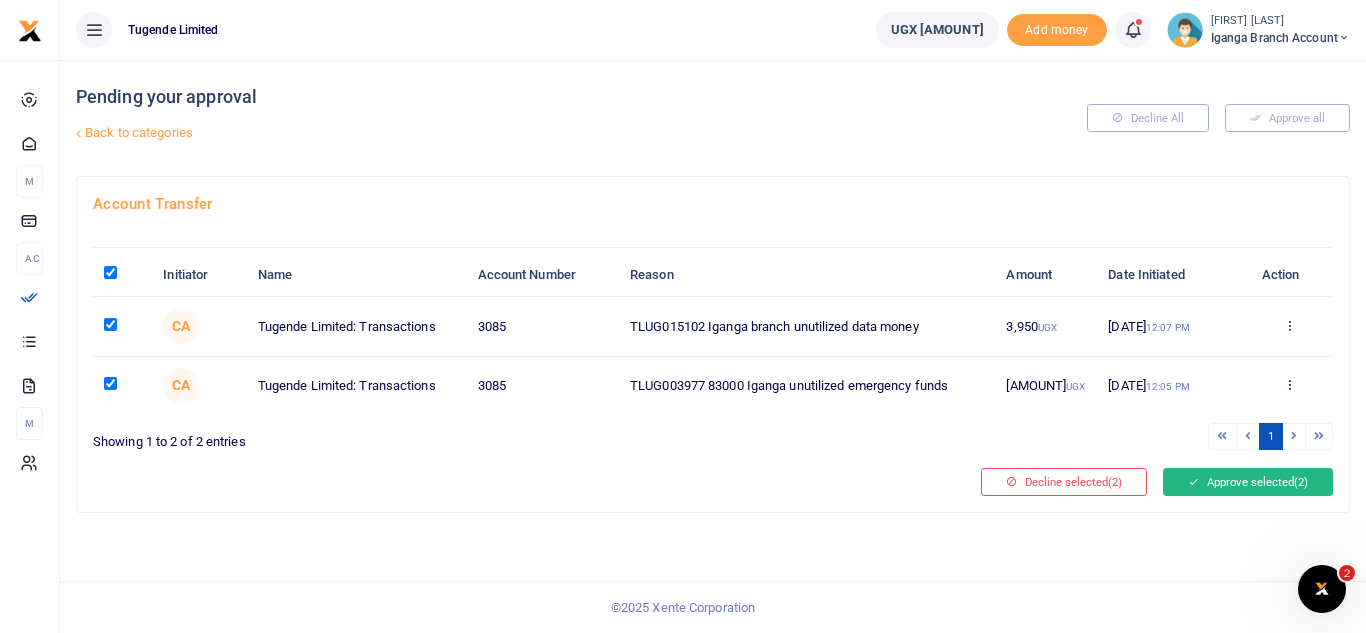 click on "Approve selected  (2)" at bounding box center (1248, 482) 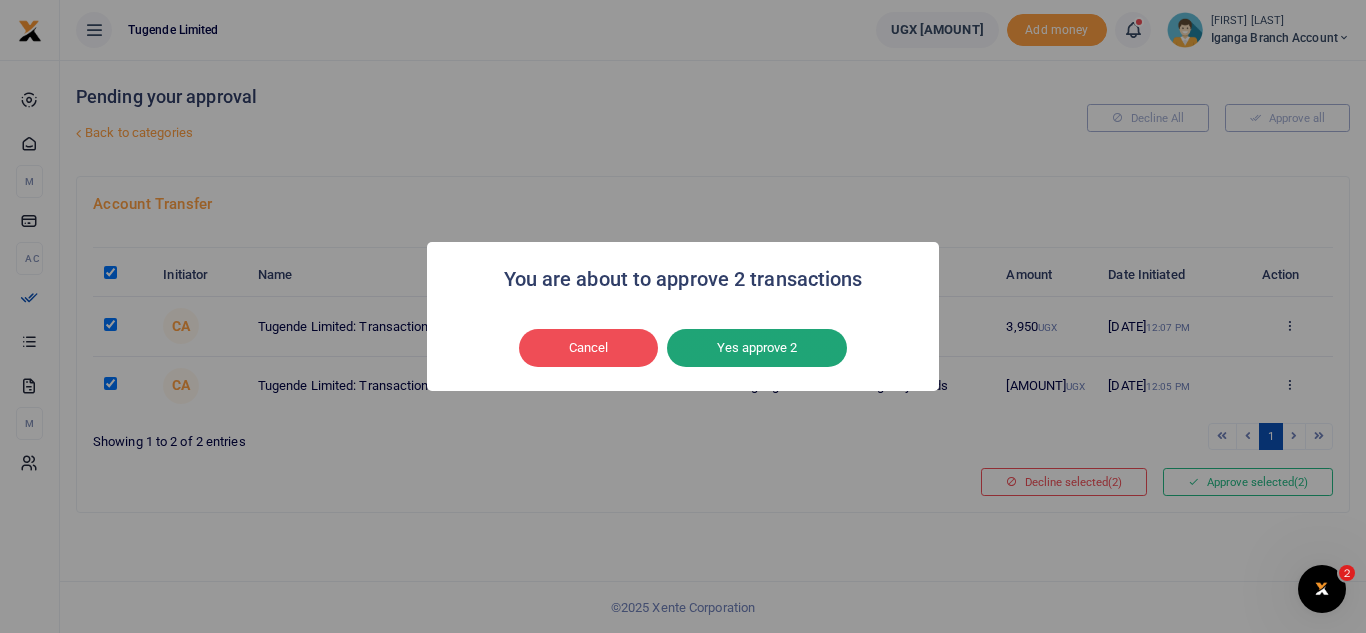 click on "Yes approve 2" at bounding box center (757, 348) 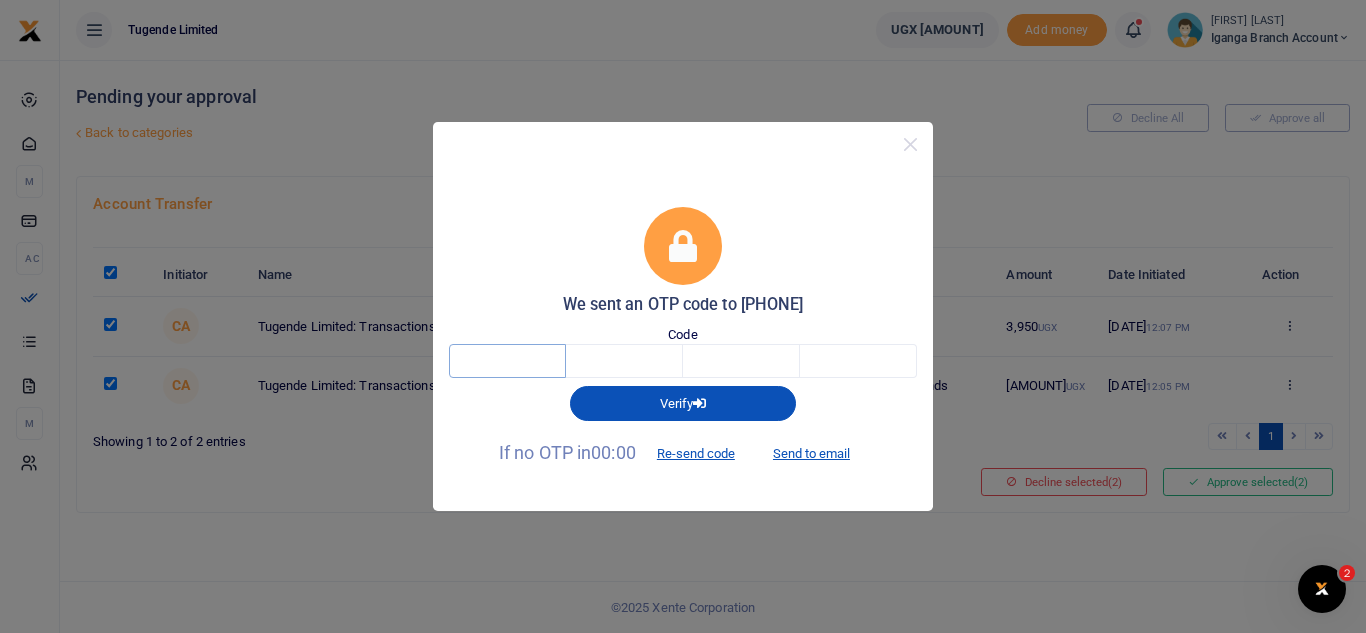 click at bounding box center [507, 361] 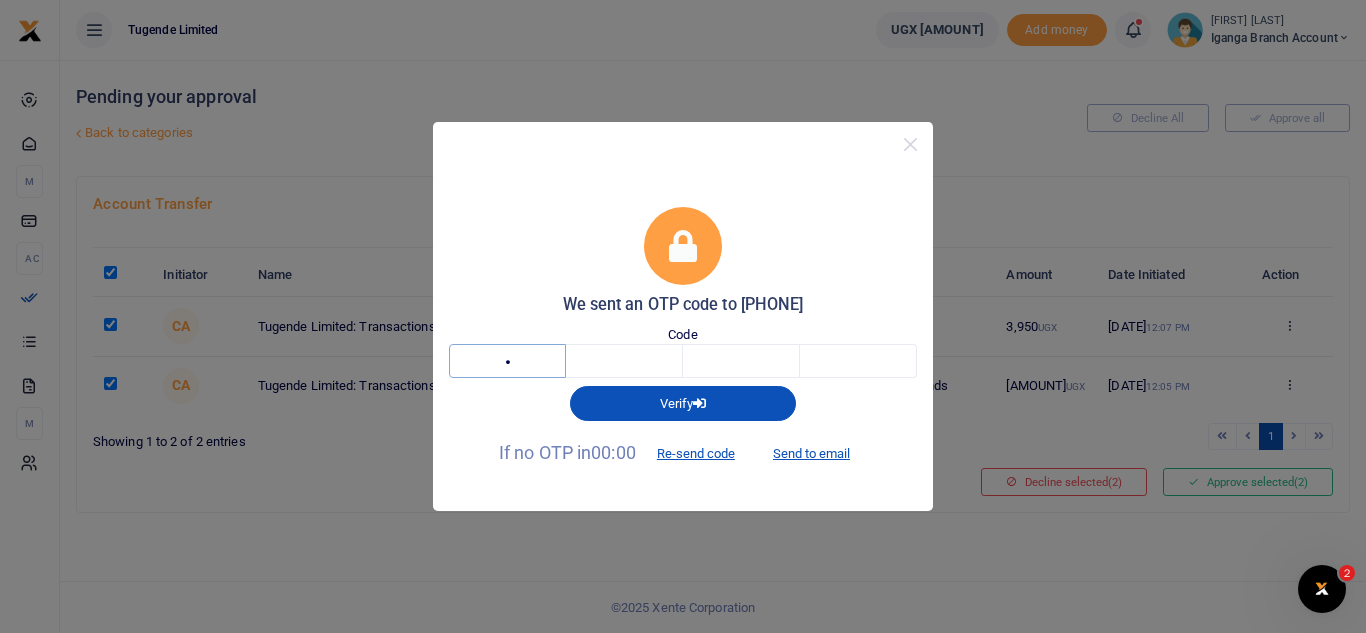 type on "1" 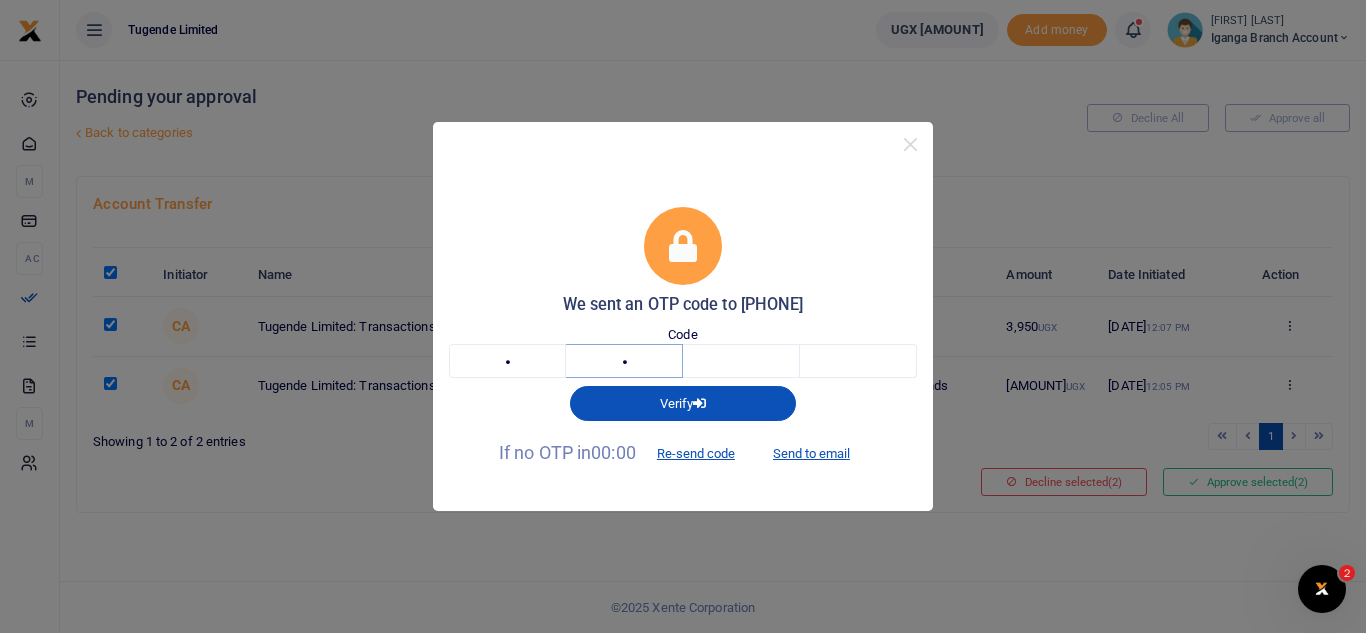 type on "5" 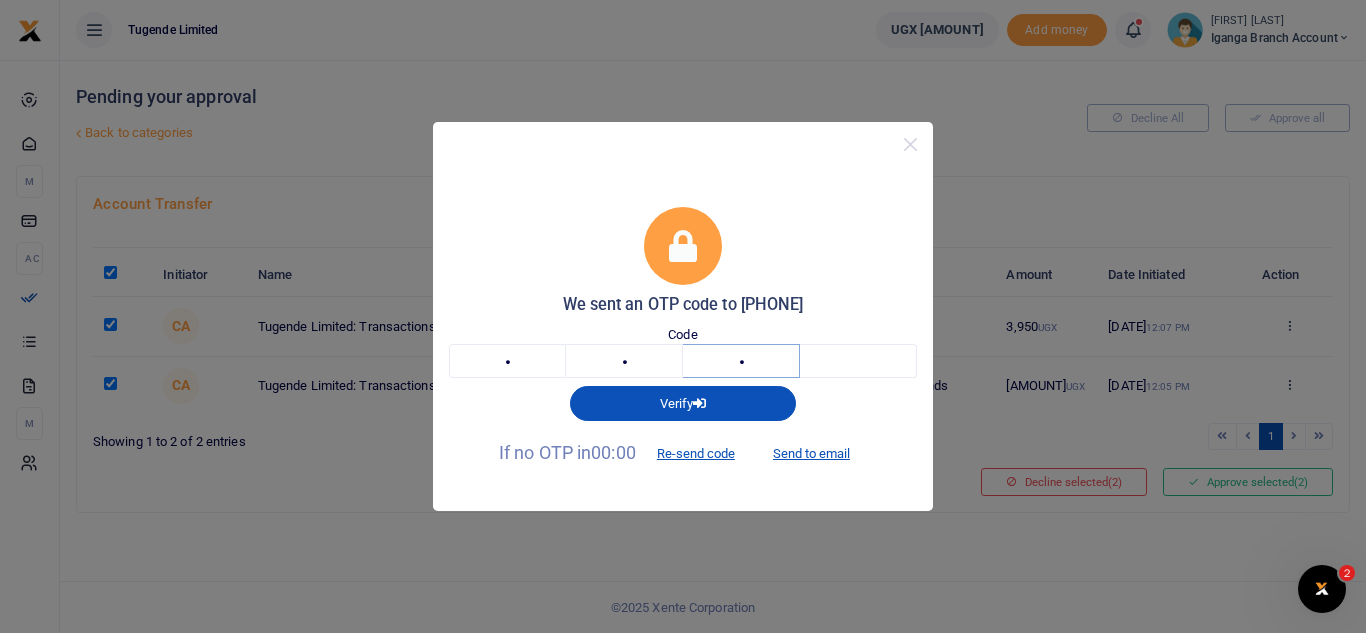 type on "7" 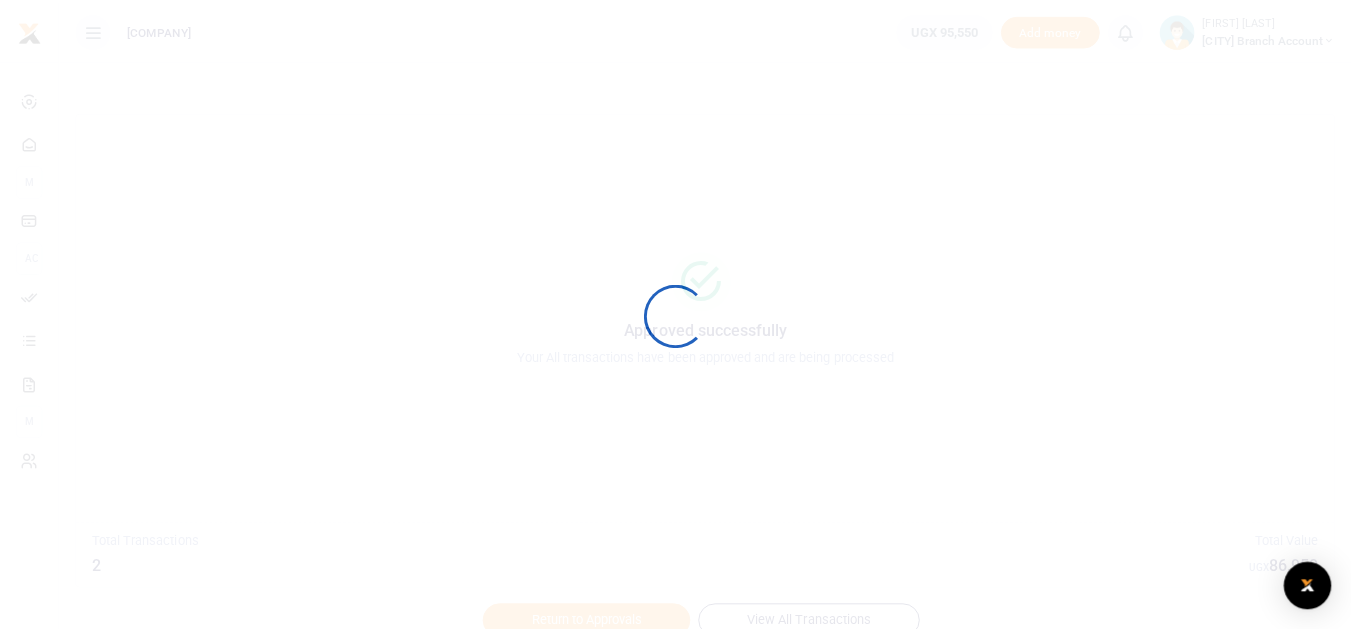 scroll, scrollTop: 0, scrollLeft: 0, axis: both 